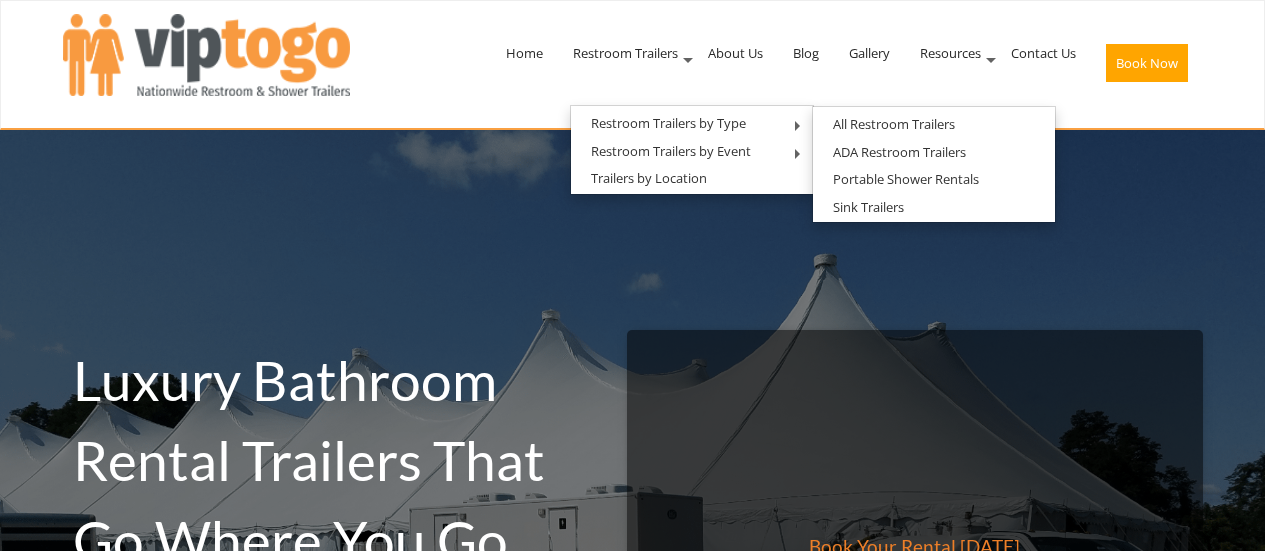 scroll, scrollTop: 0, scrollLeft: 0, axis: both 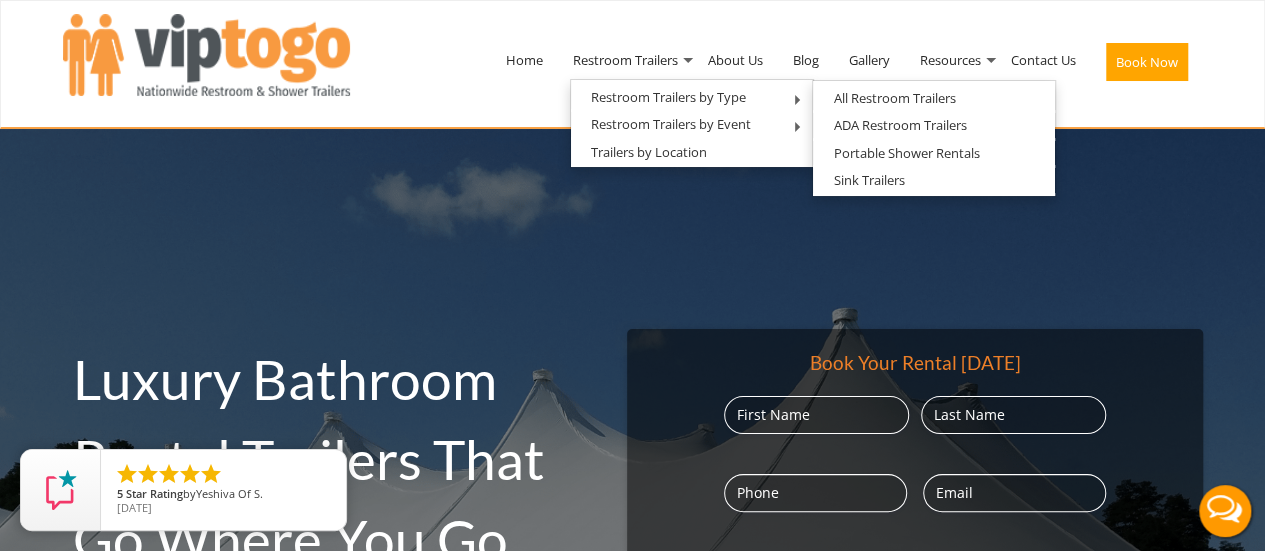 click on "Toggle navigation
VIPTOGO
Home
Restroom Trailers
Restroom Trailers by Type
All Restroom Trailers
ADA Restroom Trailers
Portable Shower Rentals
Sink Trailers
Restroom Trailers by Event
Construction Restroom Trailer
Wedding Restroom Trailers
Seasonal Events" at bounding box center [632, 2964] 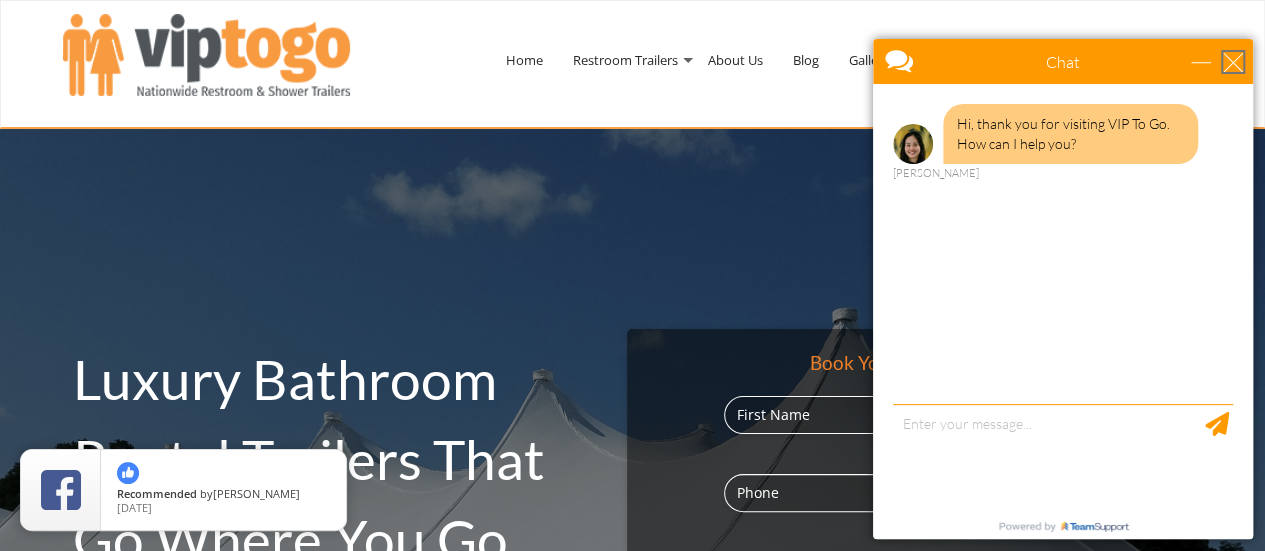 click at bounding box center (1233, 62) 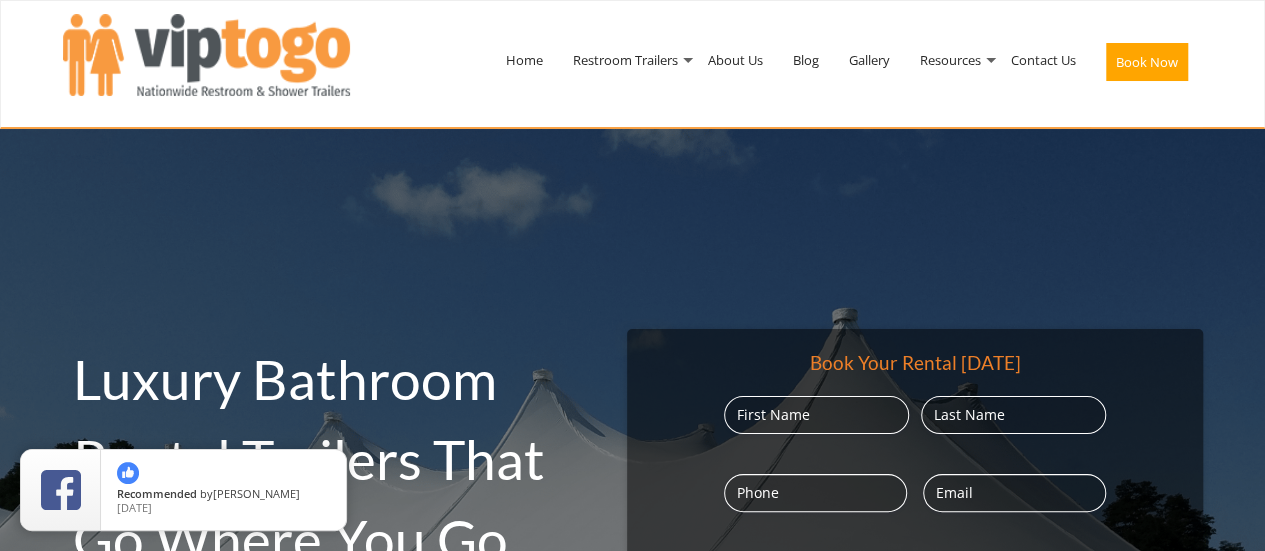 scroll, scrollTop: 0, scrollLeft: 0, axis: both 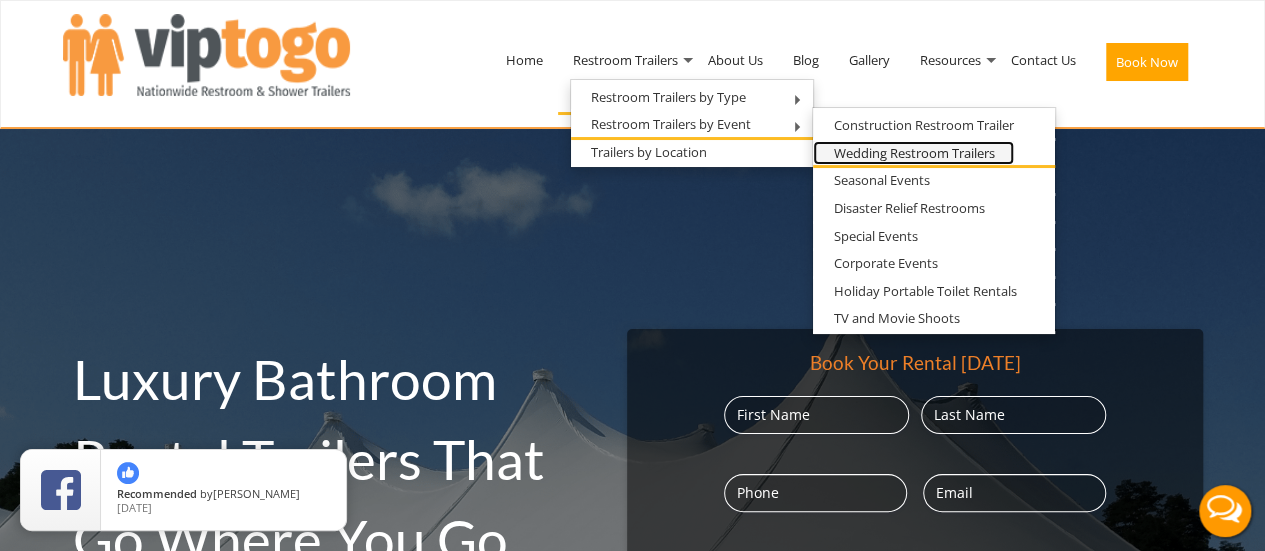click on "Wedding Restroom Trailers" at bounding box center [913, 153] 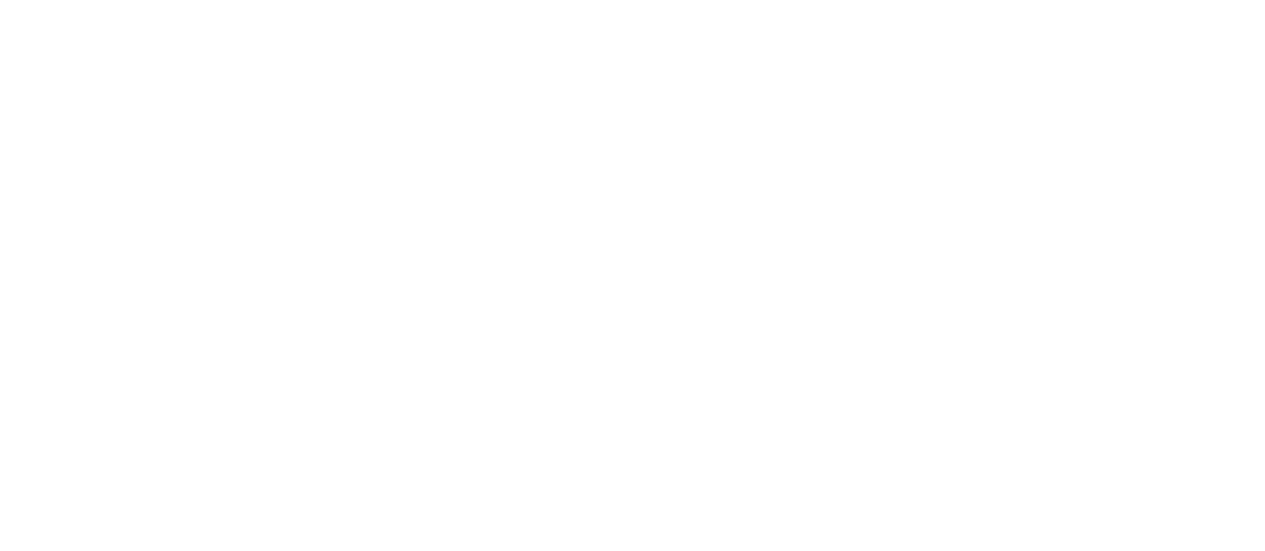 scroll, scrollTop: 0, scrollLeft: 0, axis: both 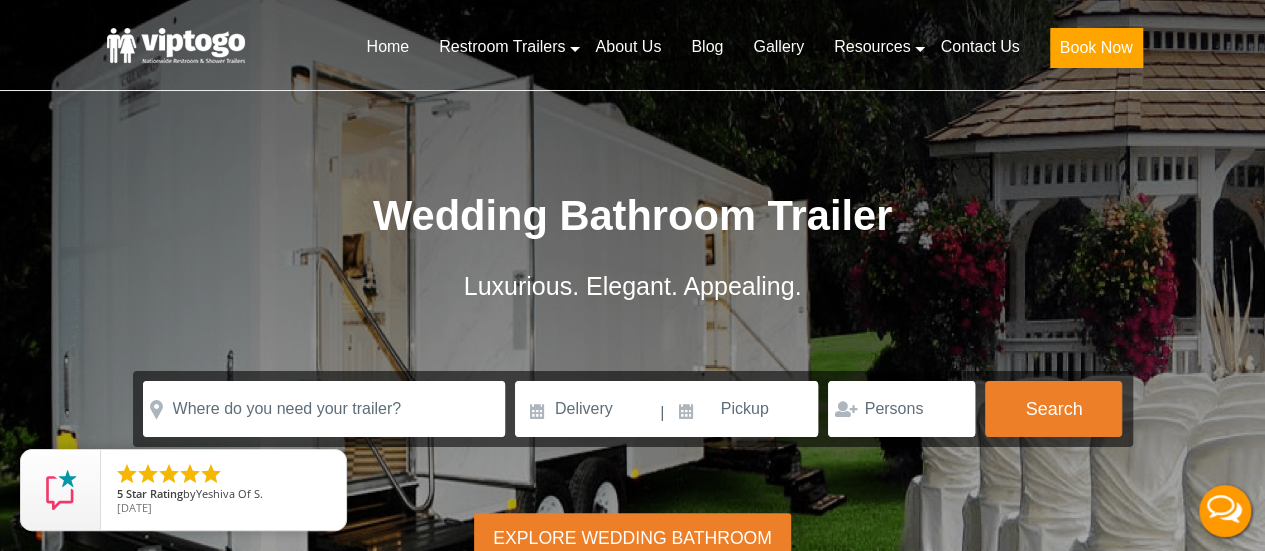 click on "Home
Restroom Trailers
Restroom Trailers by Type
All Restroom Trailers
ADA Restroom Trailers
Portable Shower Rentals
Sink Trailers
Restroom Trailers by Event
Construction Restroom Trailer
Wedding Restroom Trailers Seasonal Events About Us" at bounding box center [632, 275] 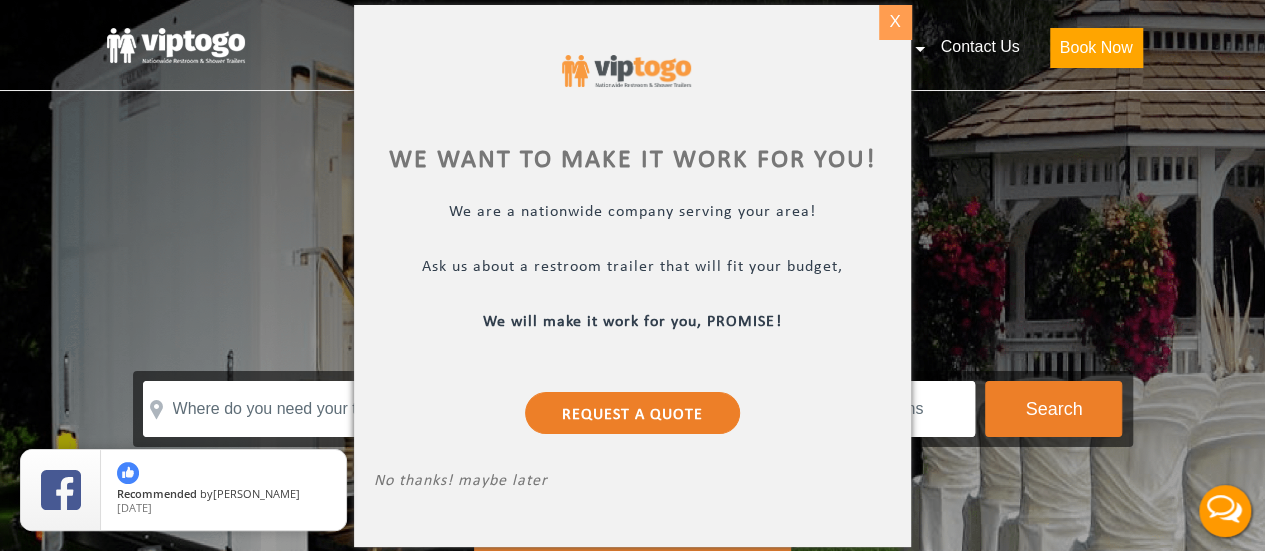 click on "X" at bounding box center [895, 22] 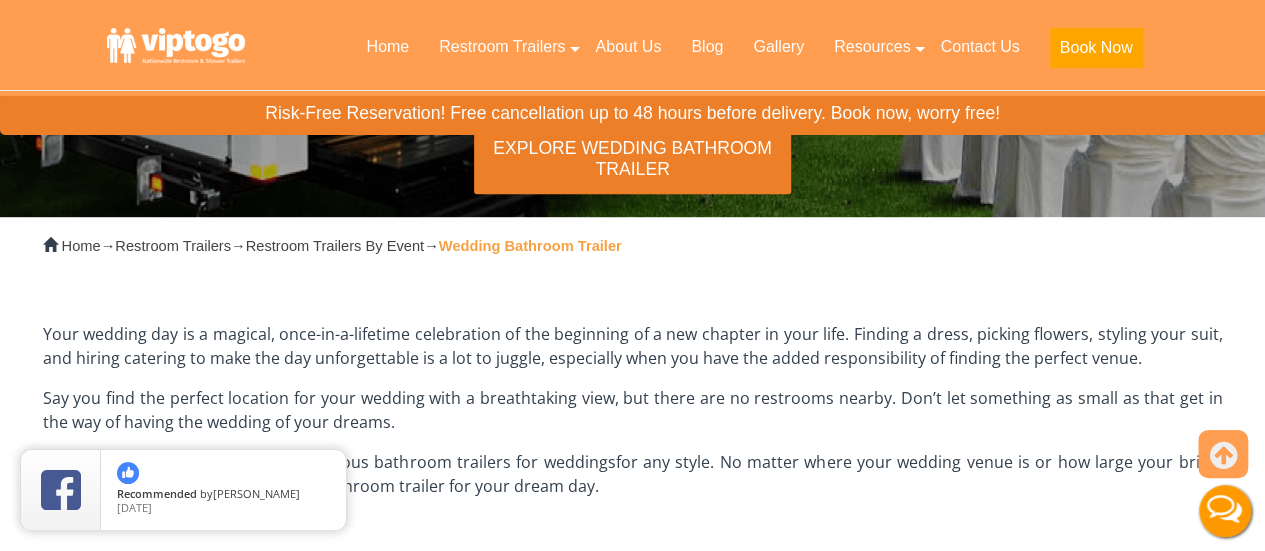 scroll, scrollTop: 0, scrollLeft: 0, axis: both 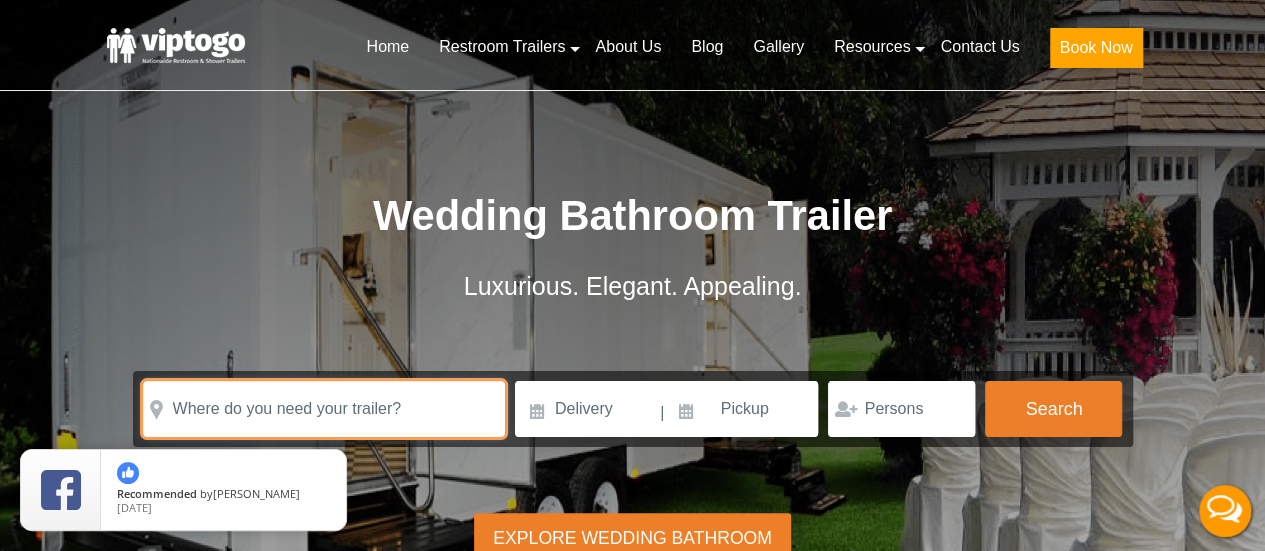 click at bounding box center [324, 409] 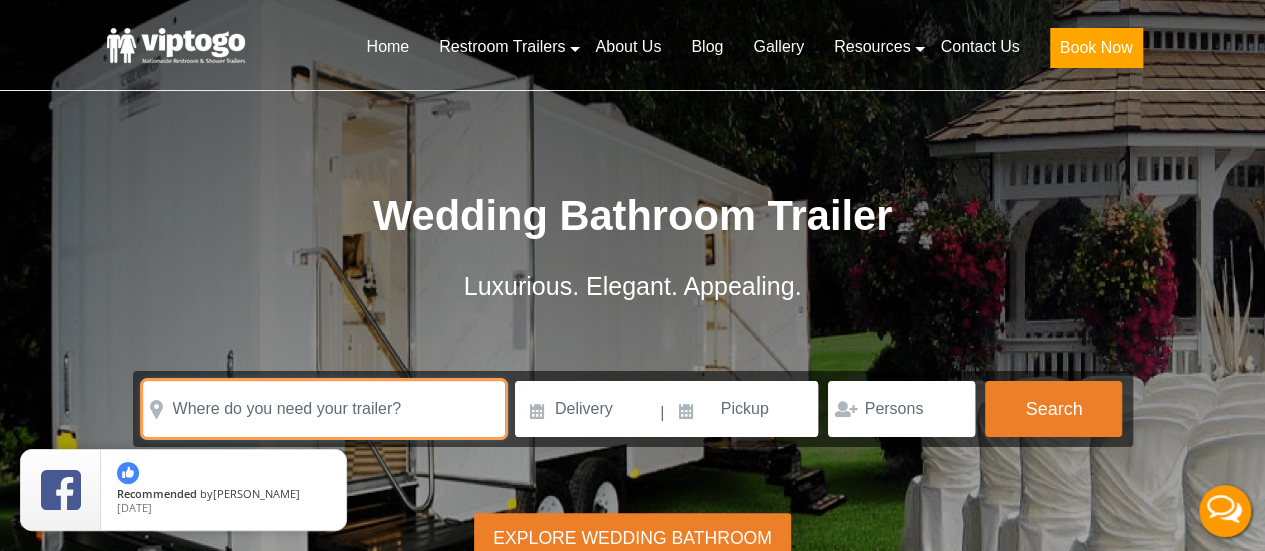 click at bounding box center [324, 409] 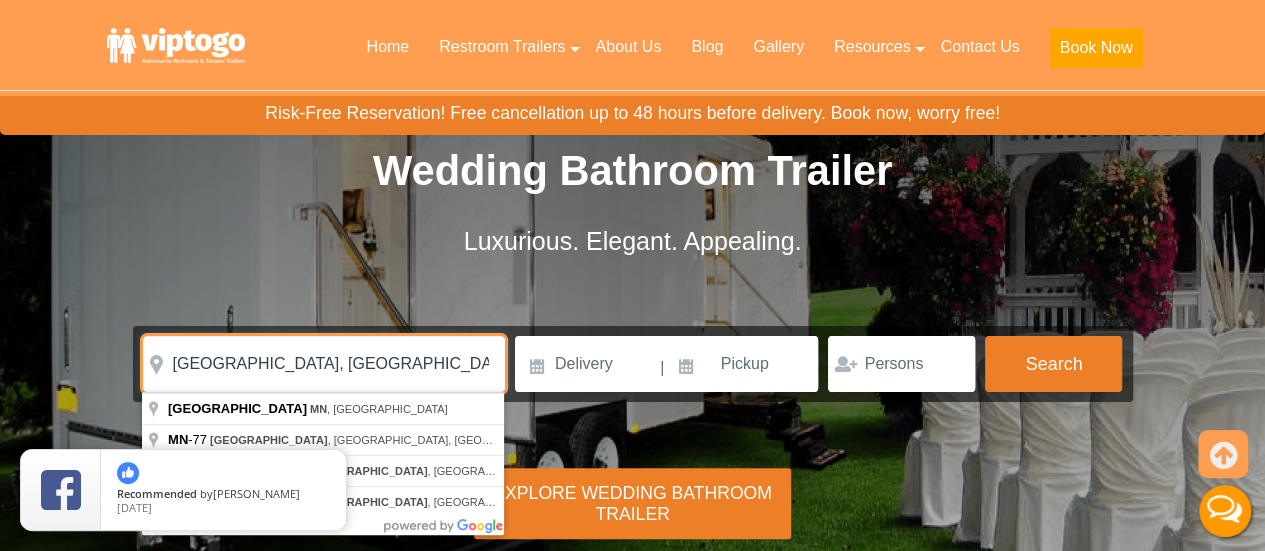 scroll, scrollTop: 317, scrollLeft: 0, axis: vertical 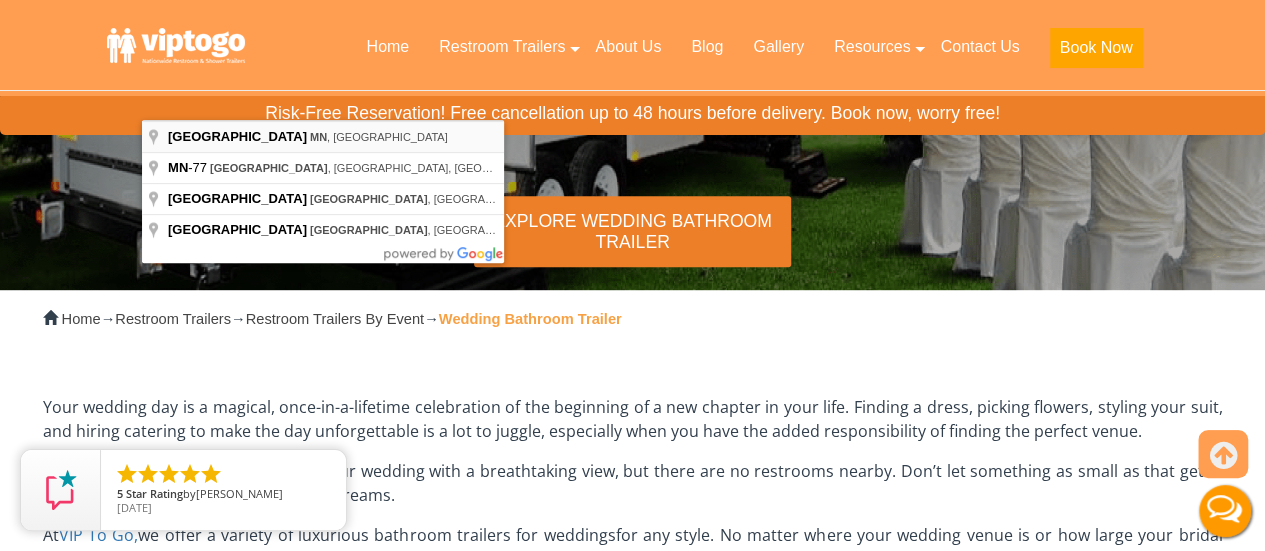 type on "[GEOGRAPHIC_DATA], [GEOGRAPHIC_DATA], [GEOGRAPHIC_DATA]" 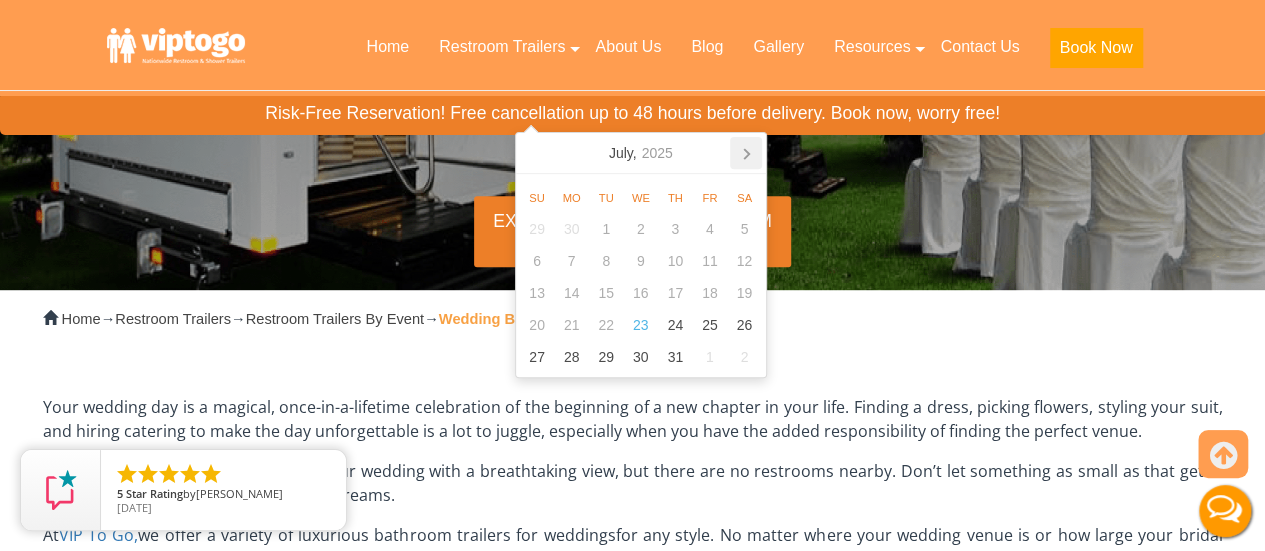 click 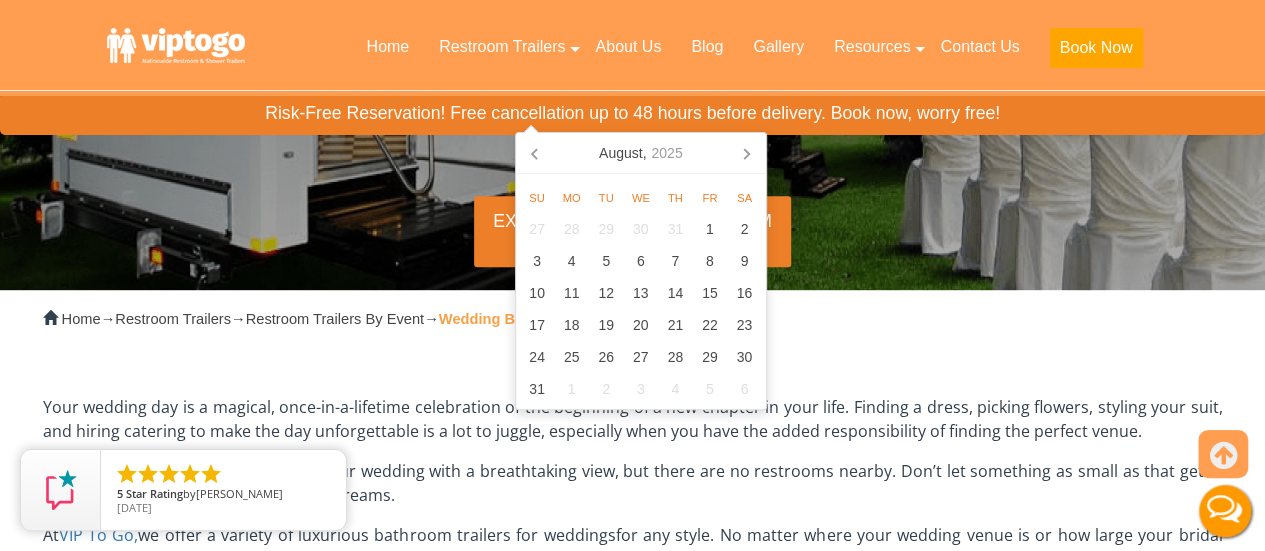 click 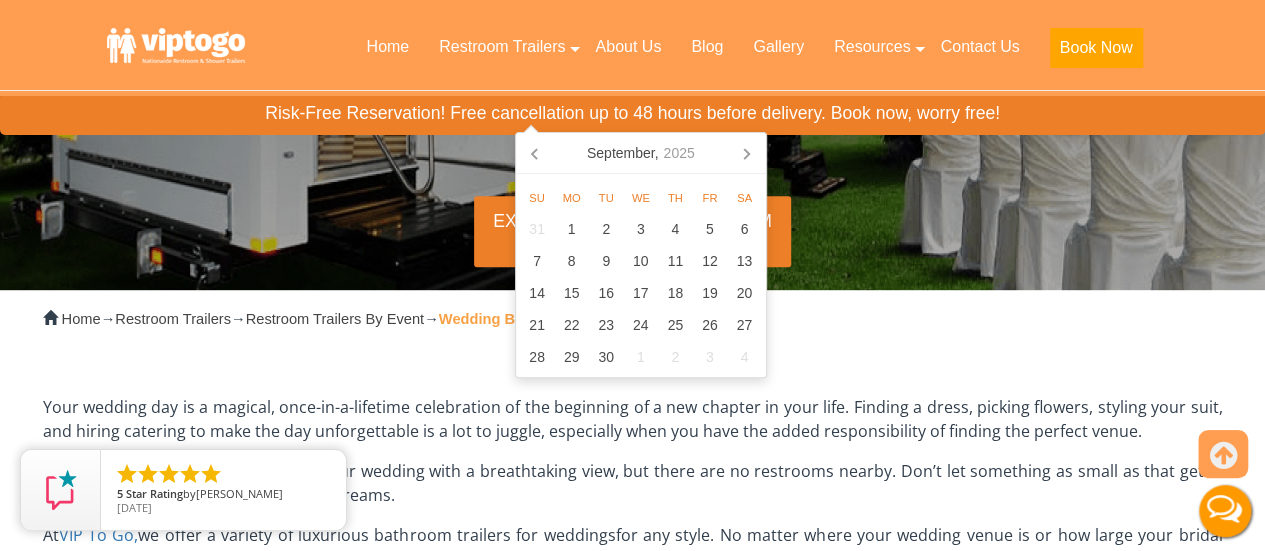 click 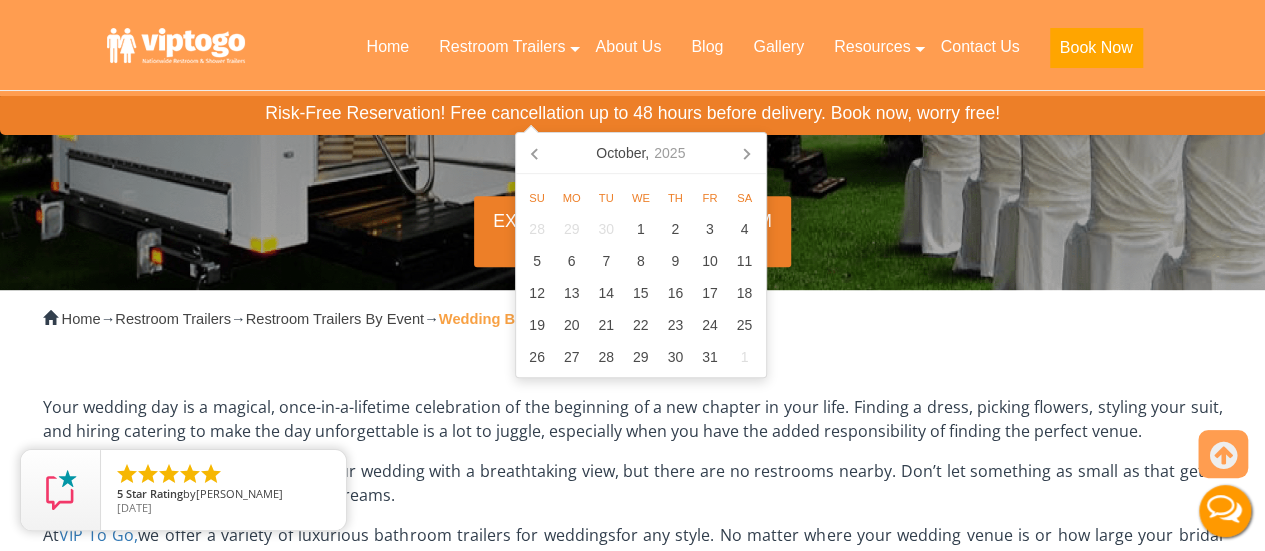 click 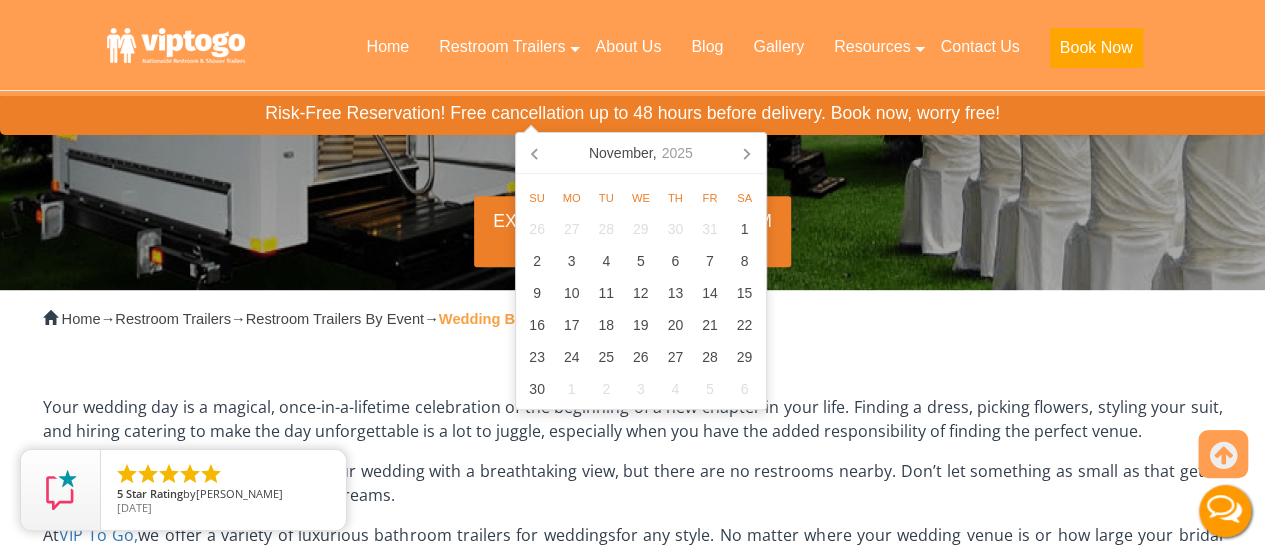 click 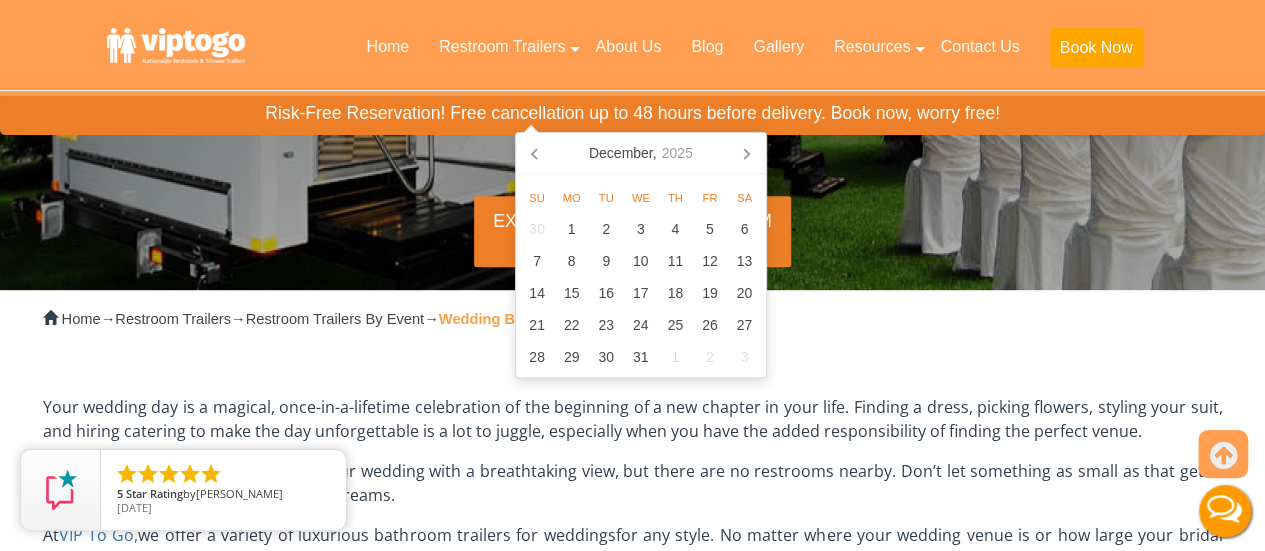 click 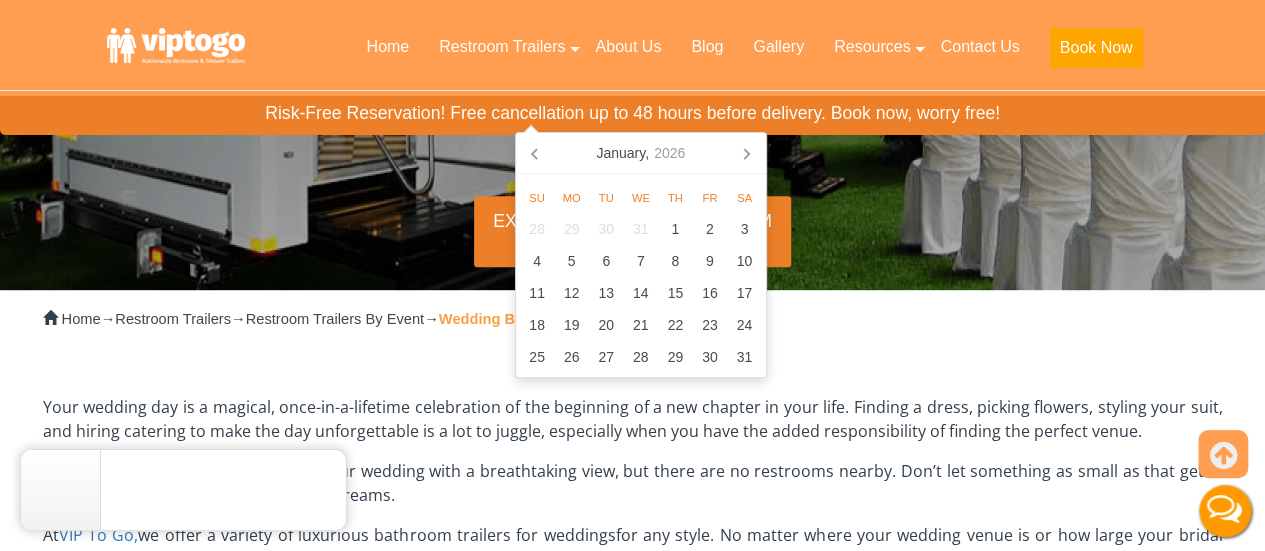 click 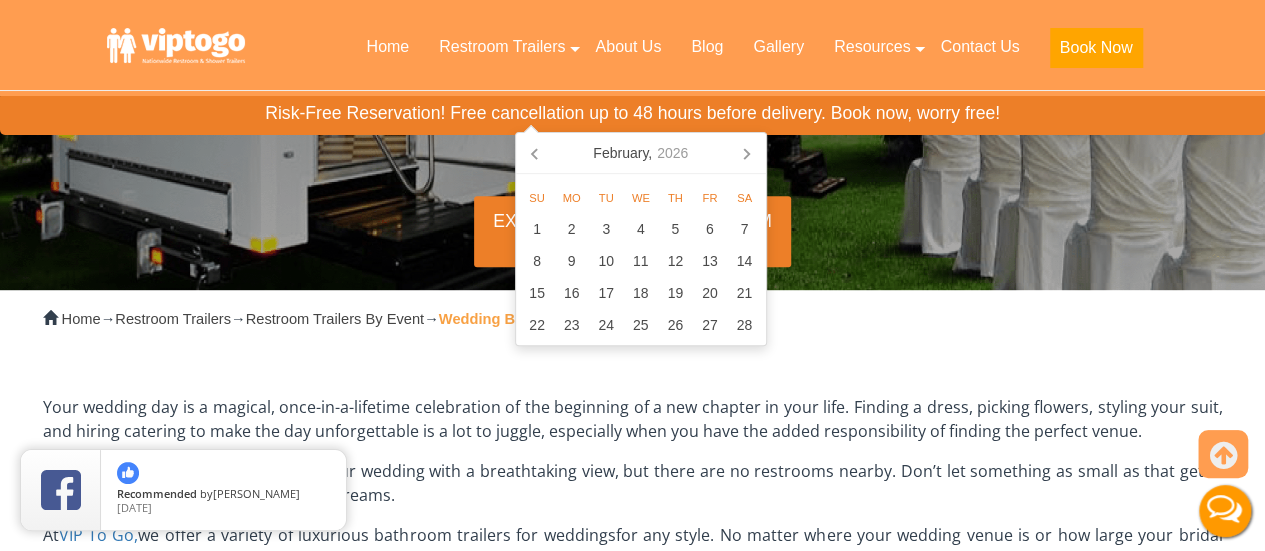 click 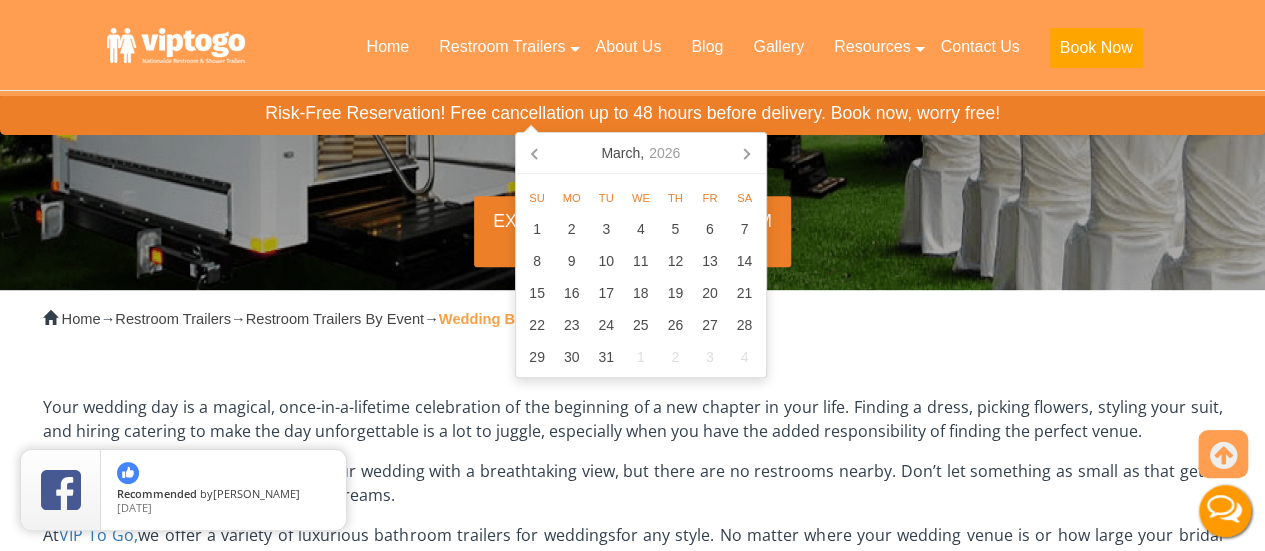 click 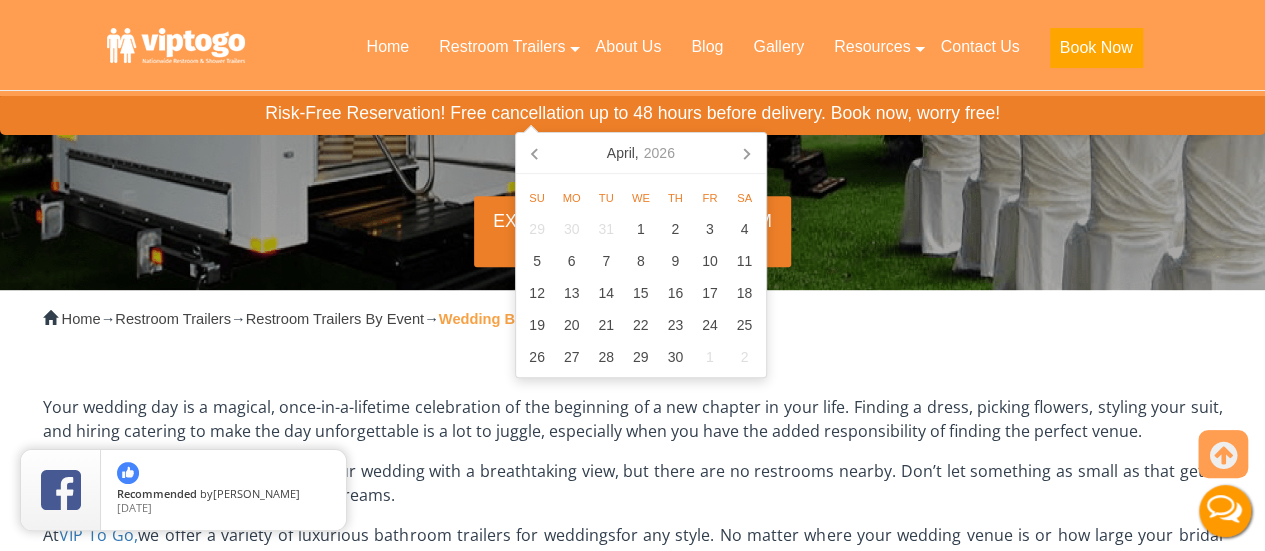 click 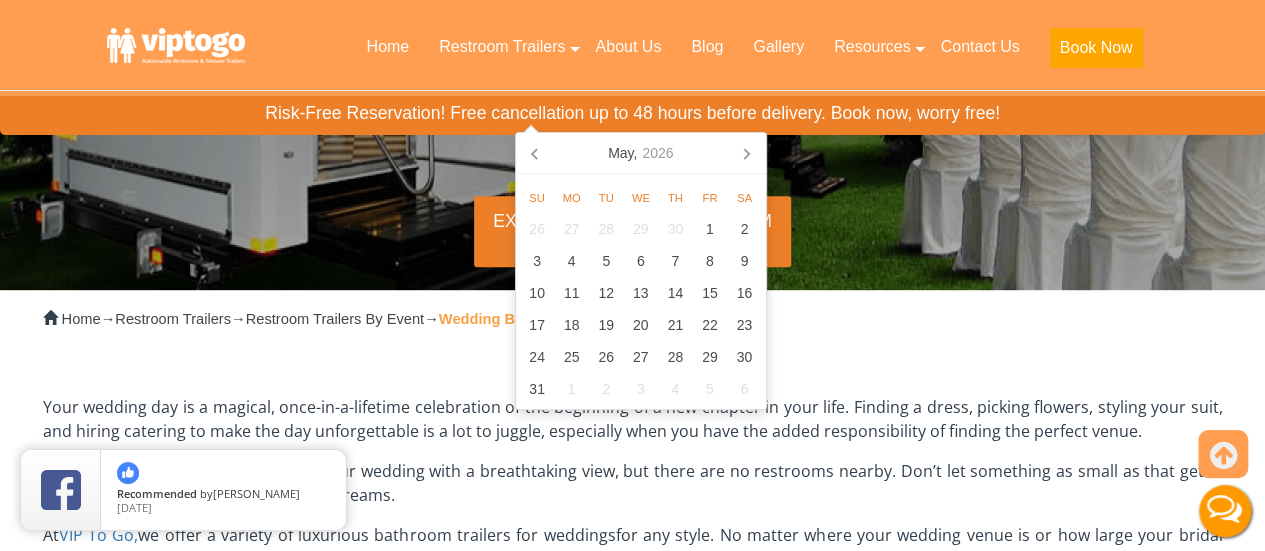 click 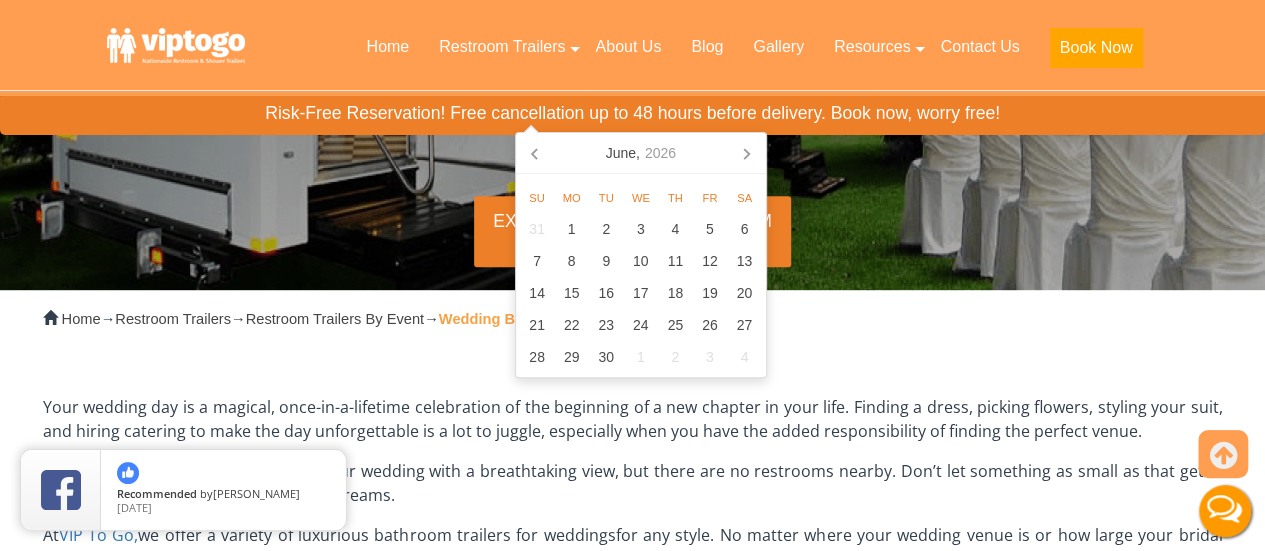 click 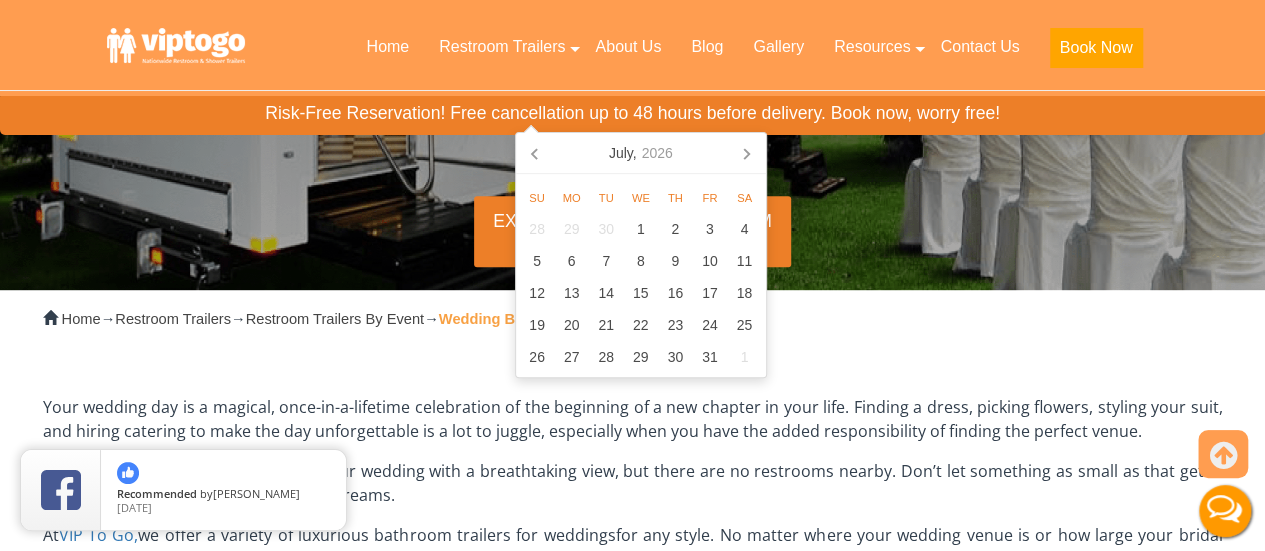 click 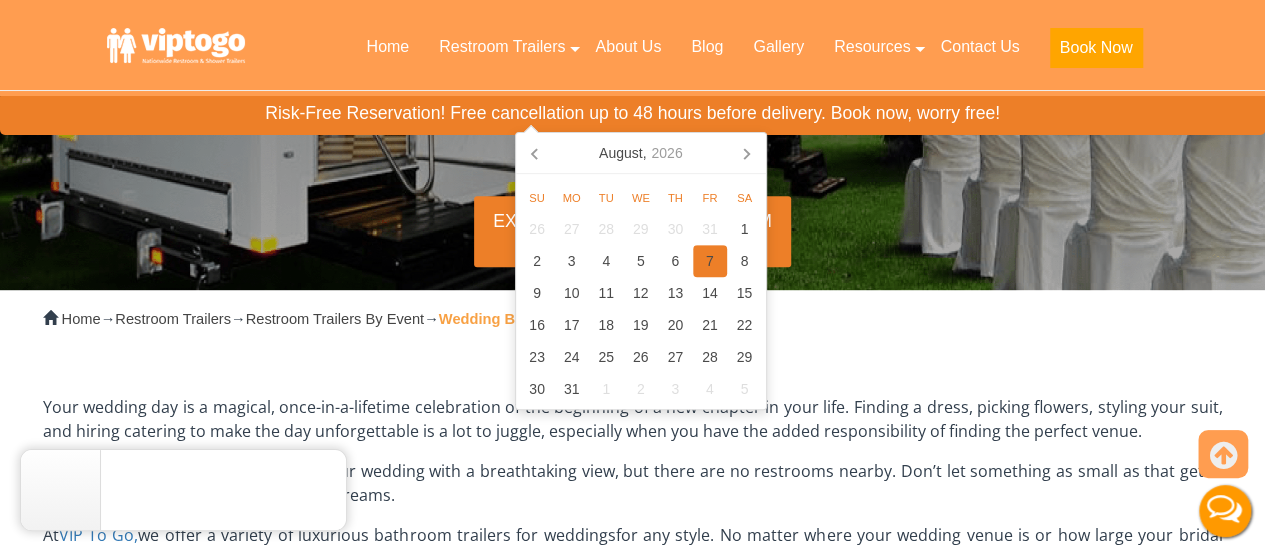 click on "7" at bounding box center [710, 261] 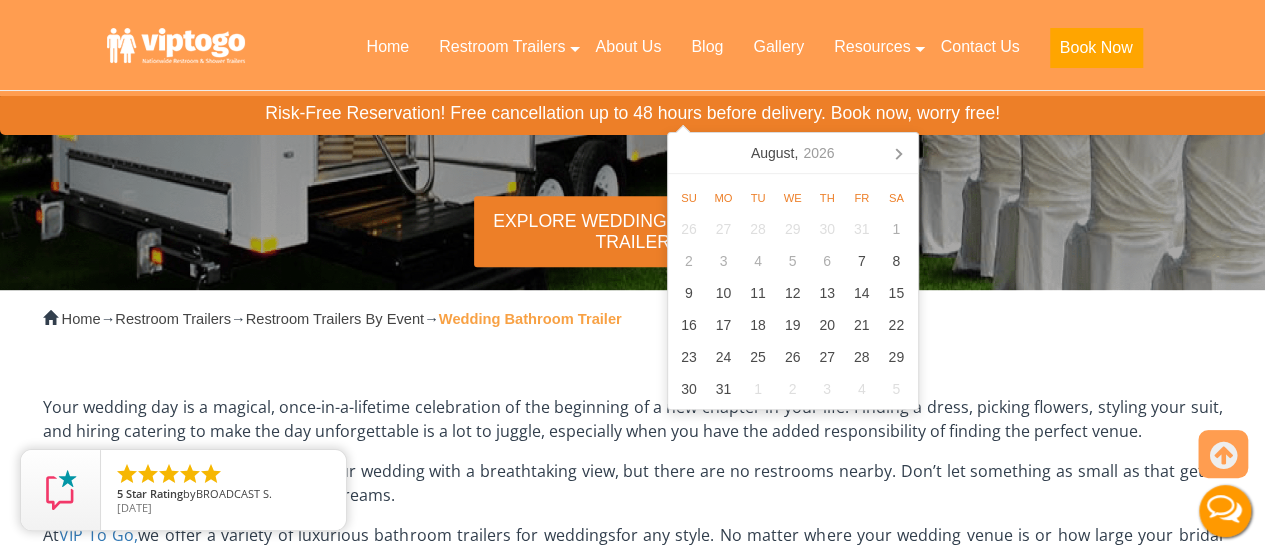 scroll, scrollTop: 0, scrollLeft: 0, axis: both 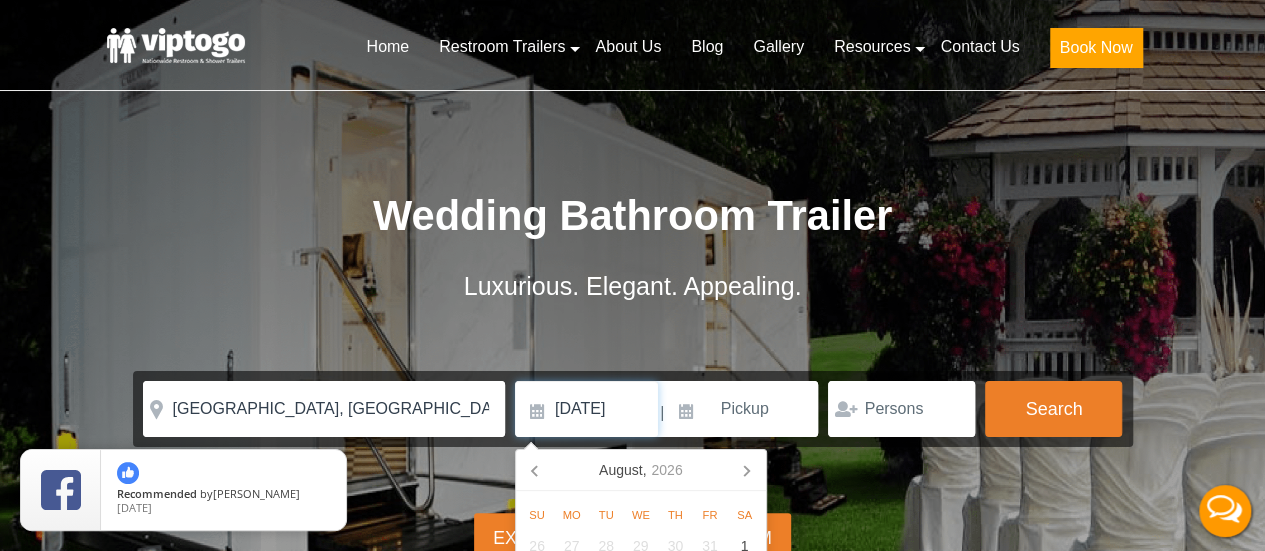 click on "08/07/2026" at bounding box center [586, 409] 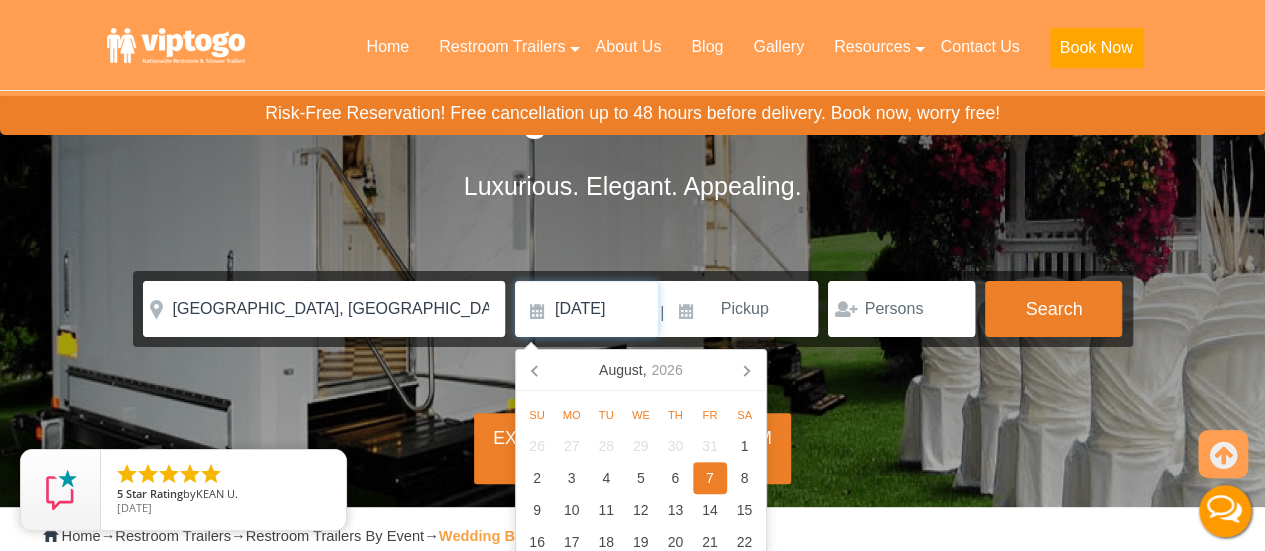 scroll, scrollTop: 136, scrollLeft: 0, axis: vertical 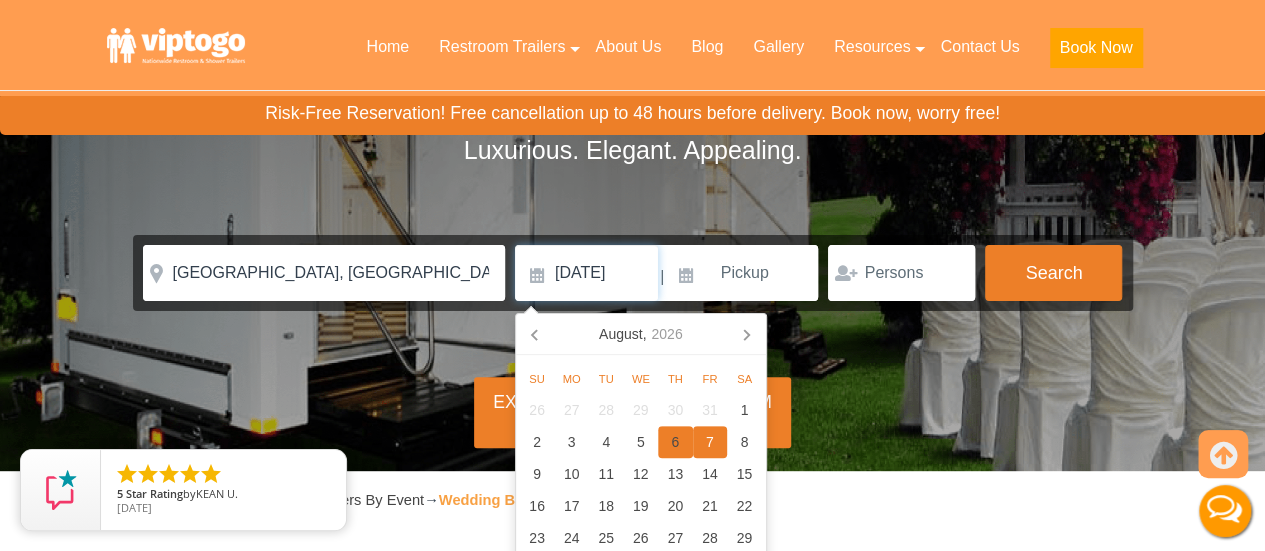 click on "6" at bounding box center (675, 442) 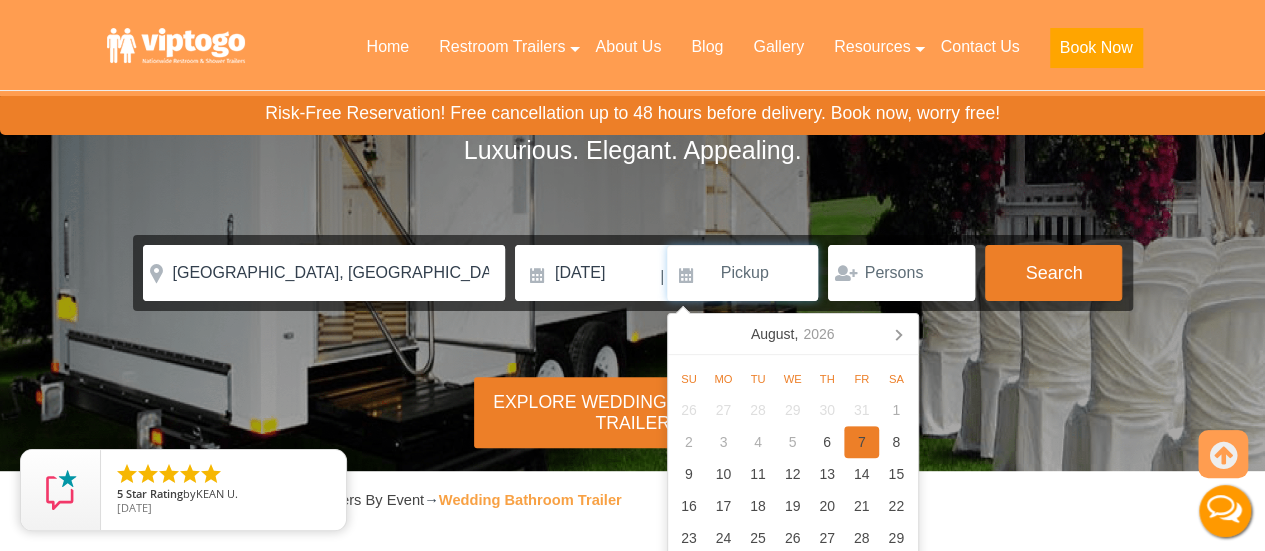click on "7" at bounding box center [861, 442] 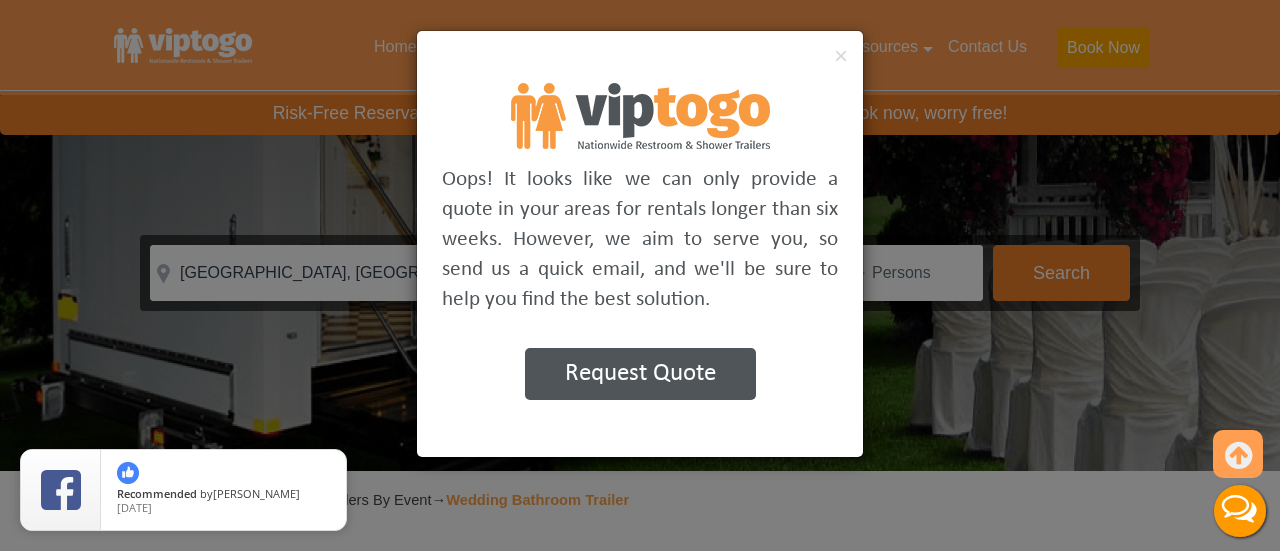 click on "×
Oops! It looks like we can only provide a quote in your areas for rentals
longer than six weeks. However, we aim to serve you, so send us a quick
email, and we'll be sure to help you find the best solution.
Request Quote" at bounding box center [640, 275] 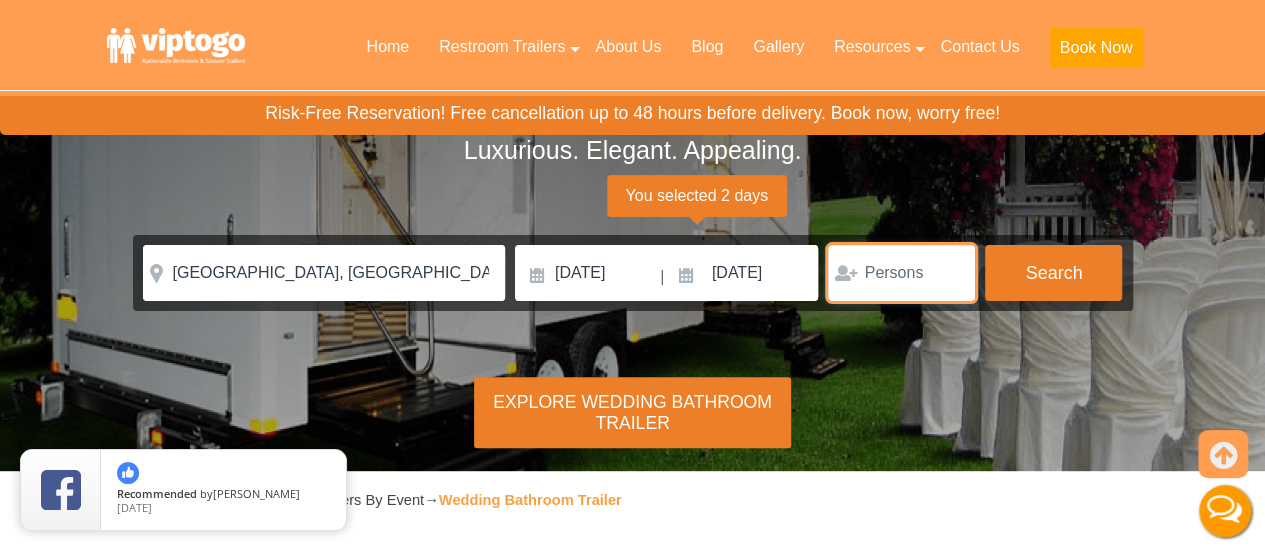 click at bounding box center (901, 273) 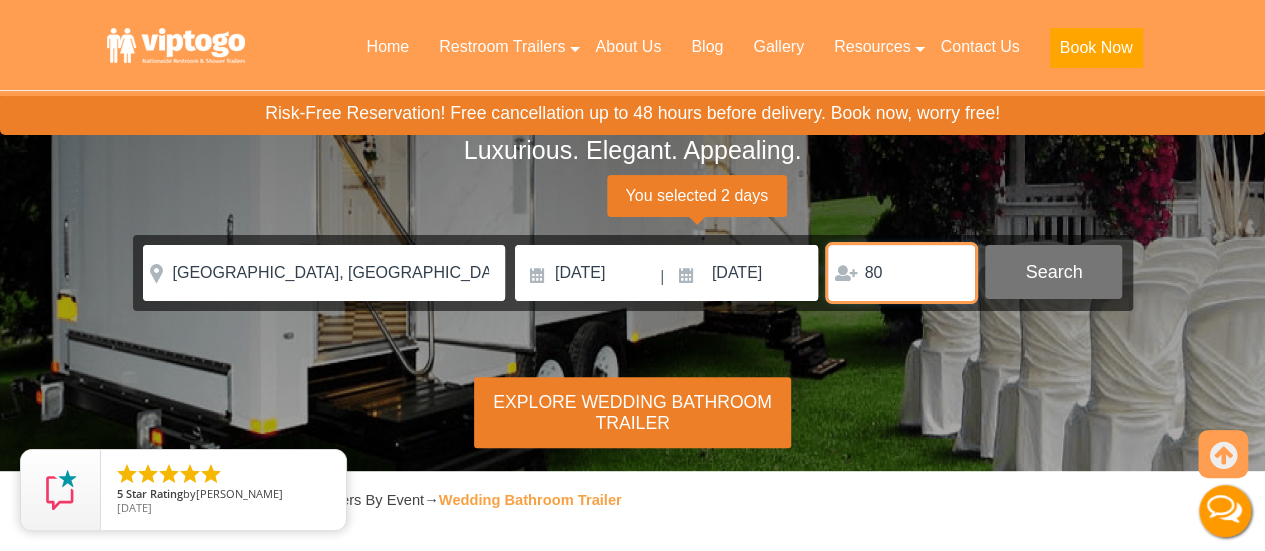 type on "80" 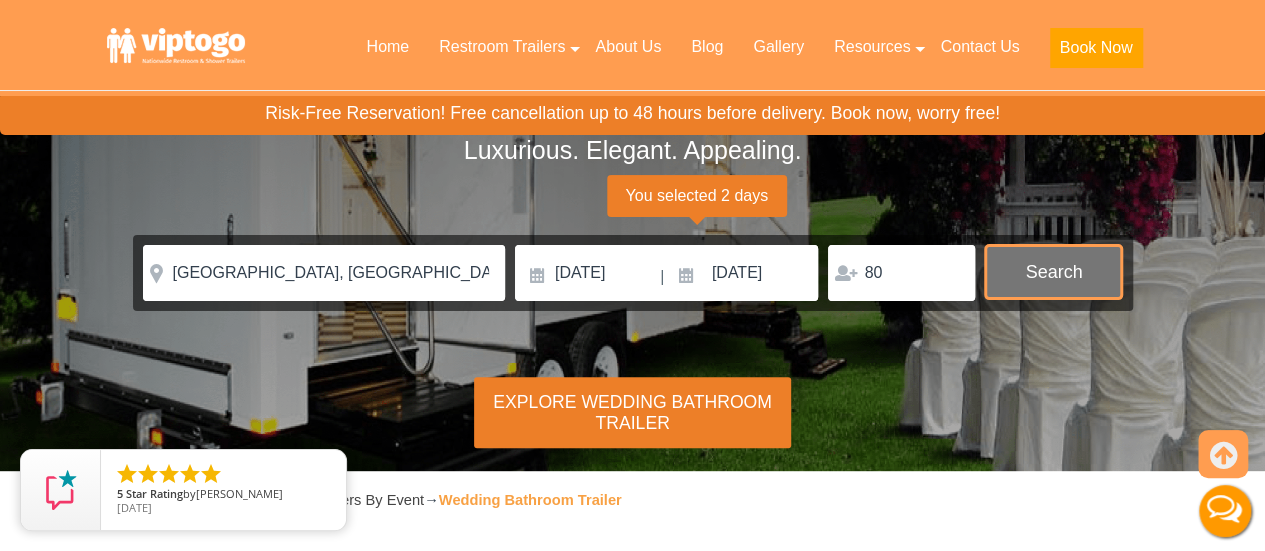 click on "Search" at bounding box center (1053, 272) 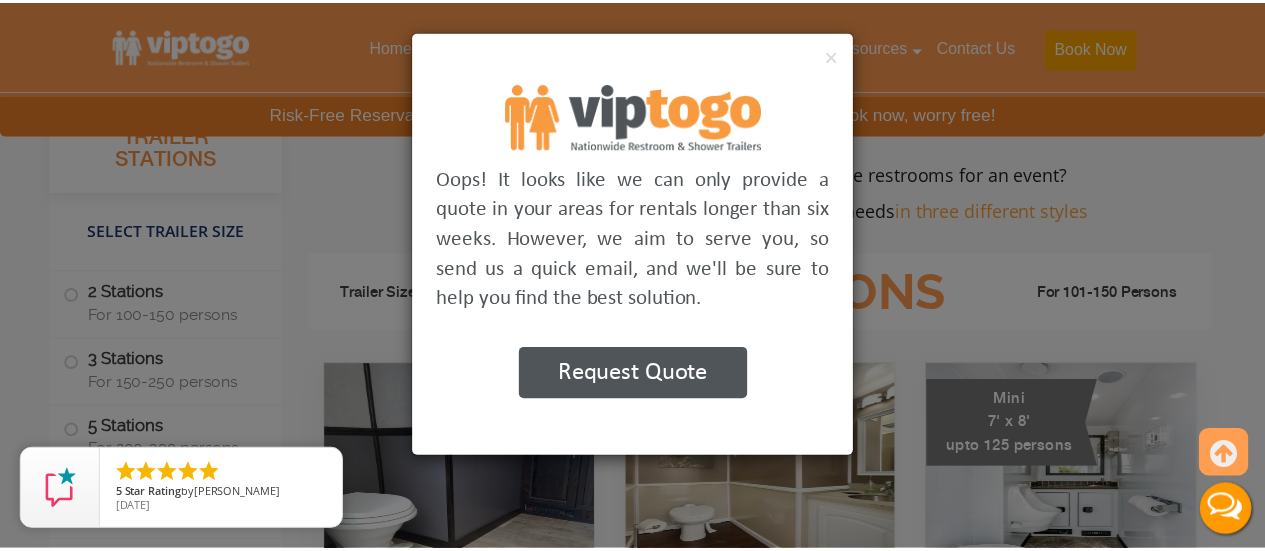 scroll, scrollTop: 1744, scrollLeft: 0, axis: vertical 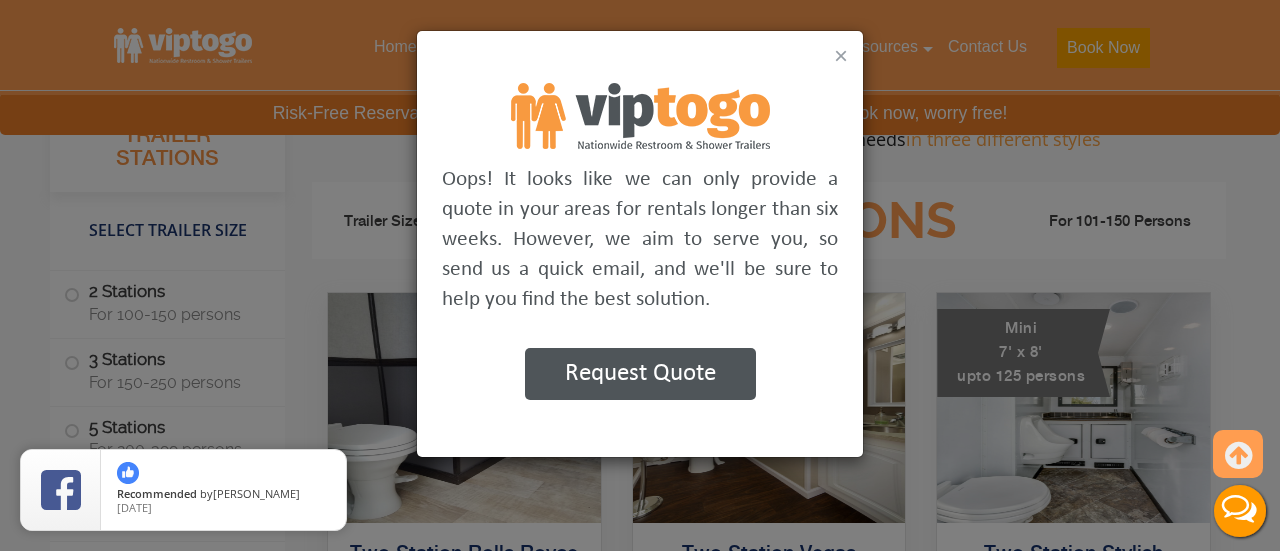click on "×" at bounding box center [841, 56] 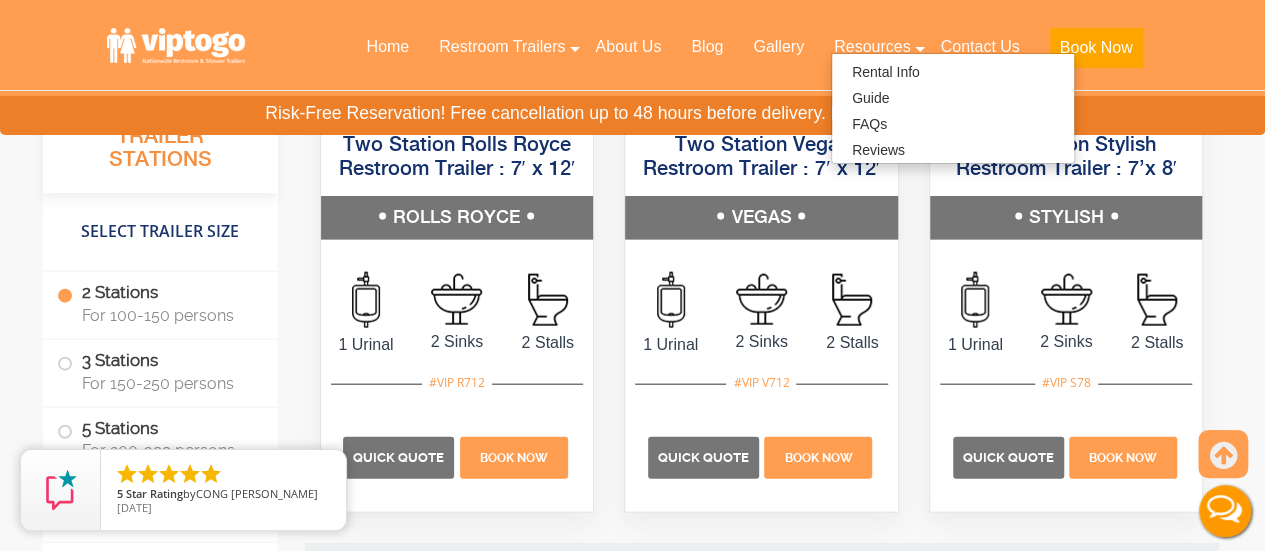 scroll, scrollTop: 2207, scrollLeft: 0, axis: vertical 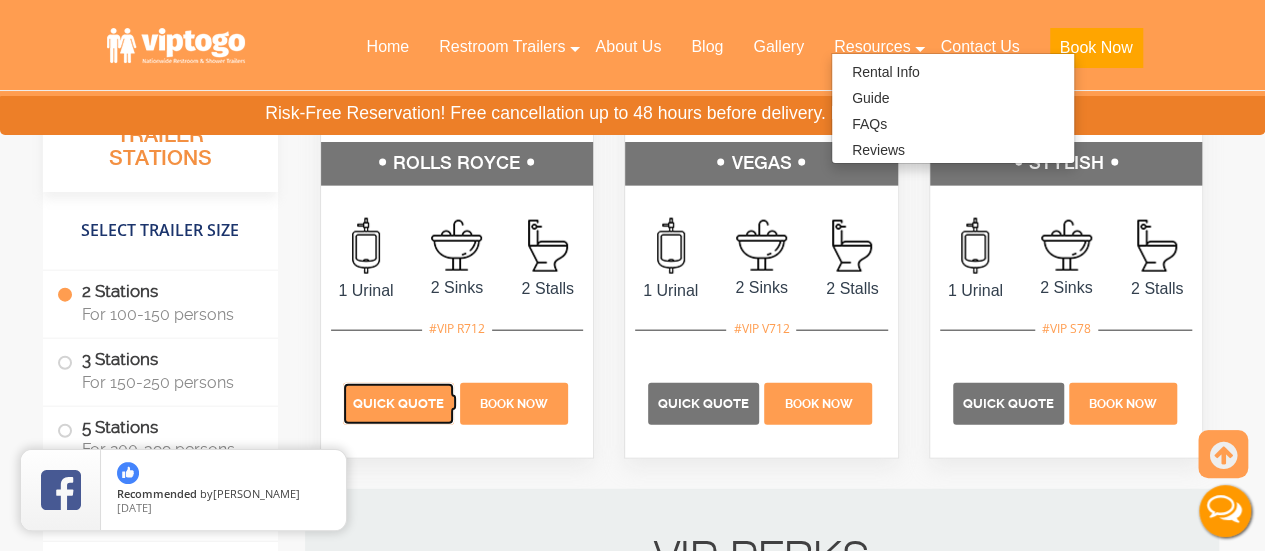 click on "Quick Quote" at bounding box center (398, 403) 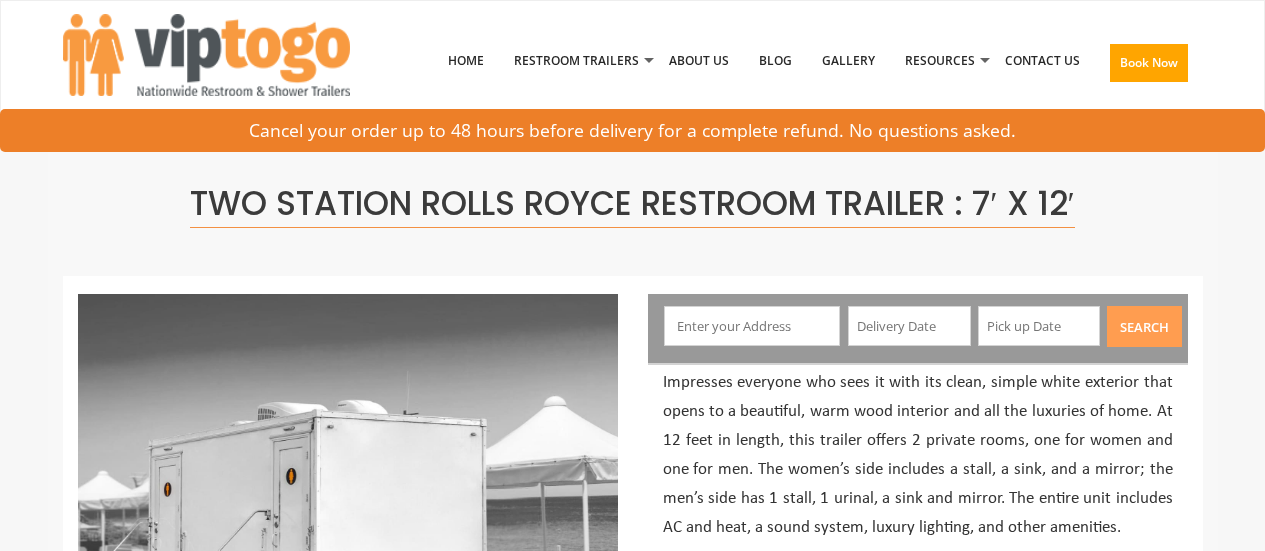 scroll, scrollTop: 0, scrollLeft: 0, axis: both 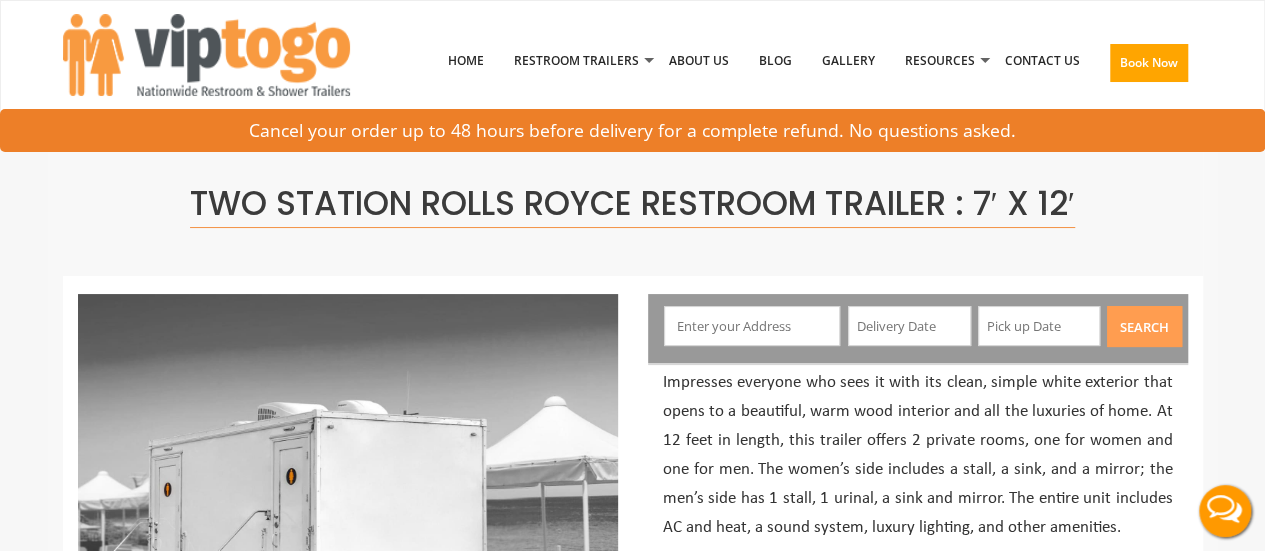 click at bounding box center [752, 326] 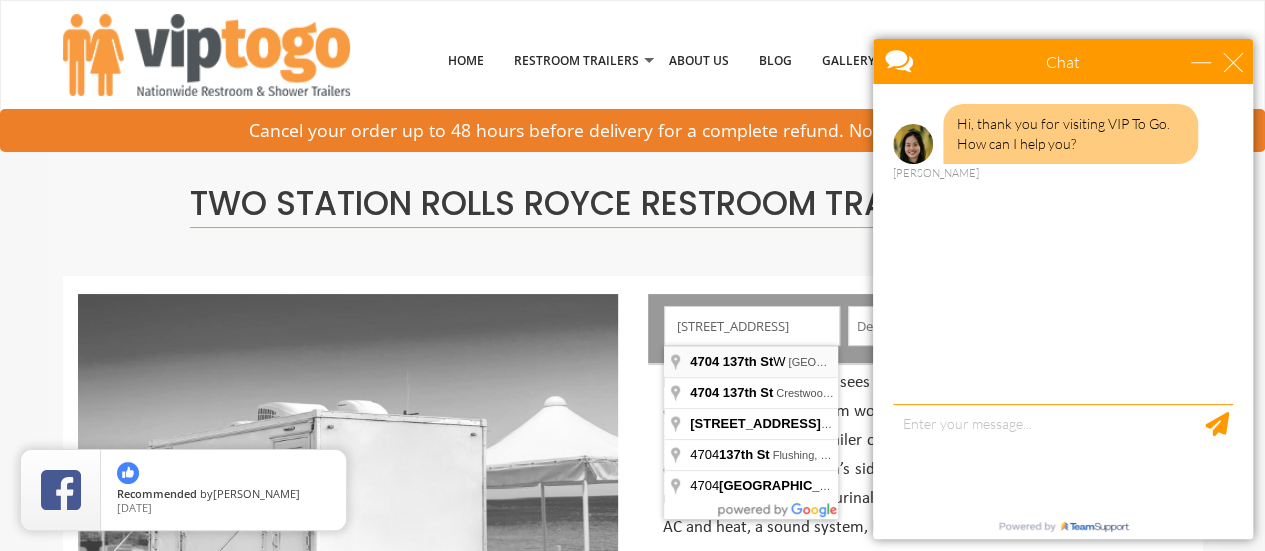 type on "[STREET_ADDRESS]" 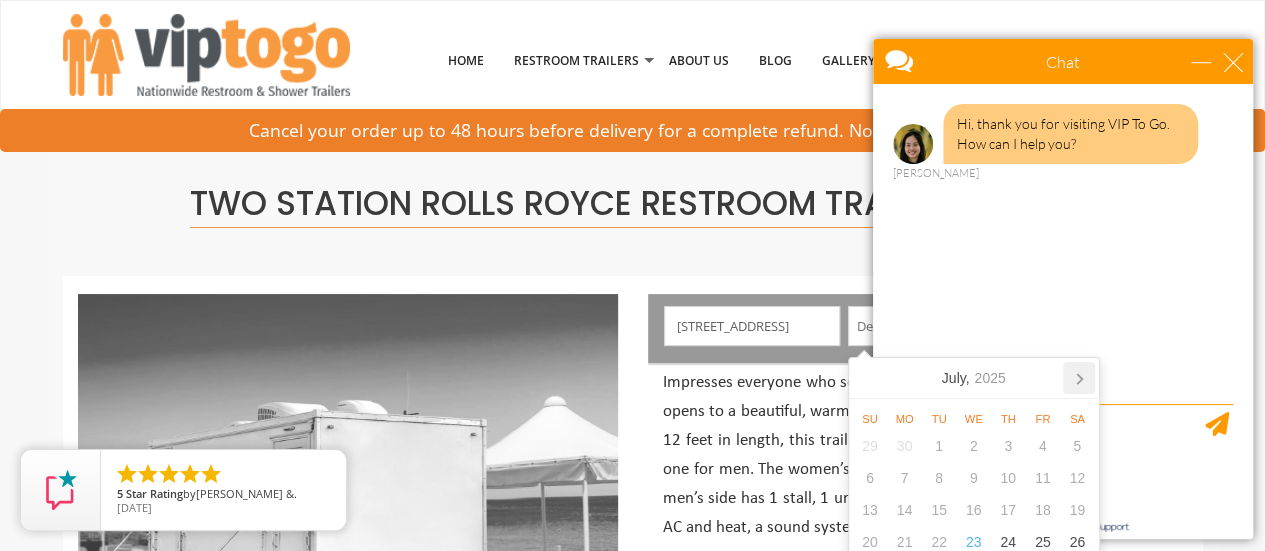 click 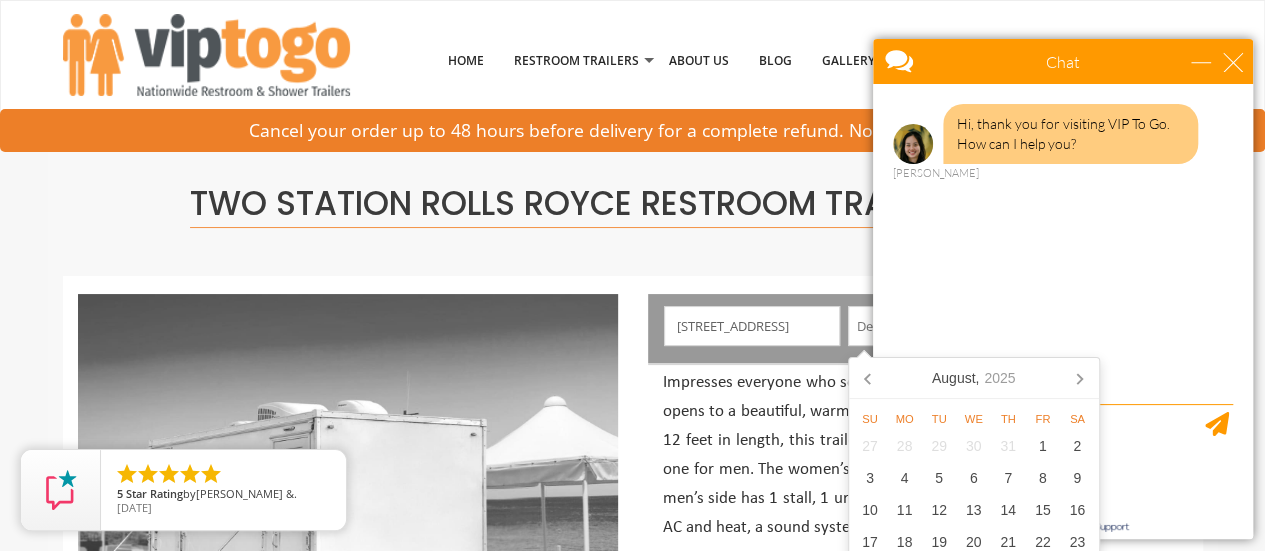 click 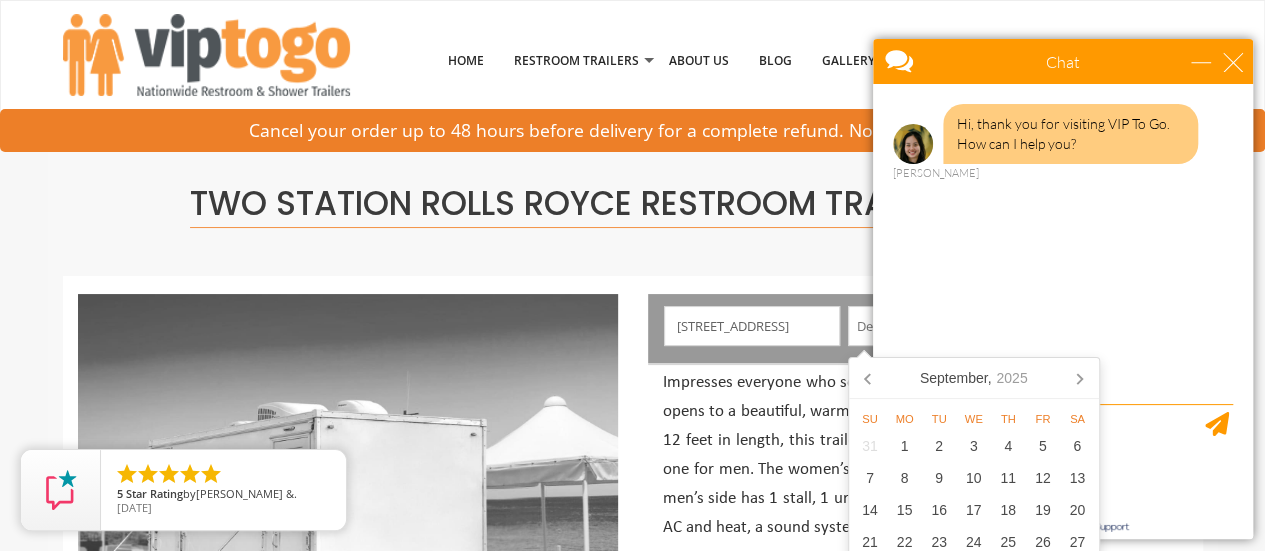 click 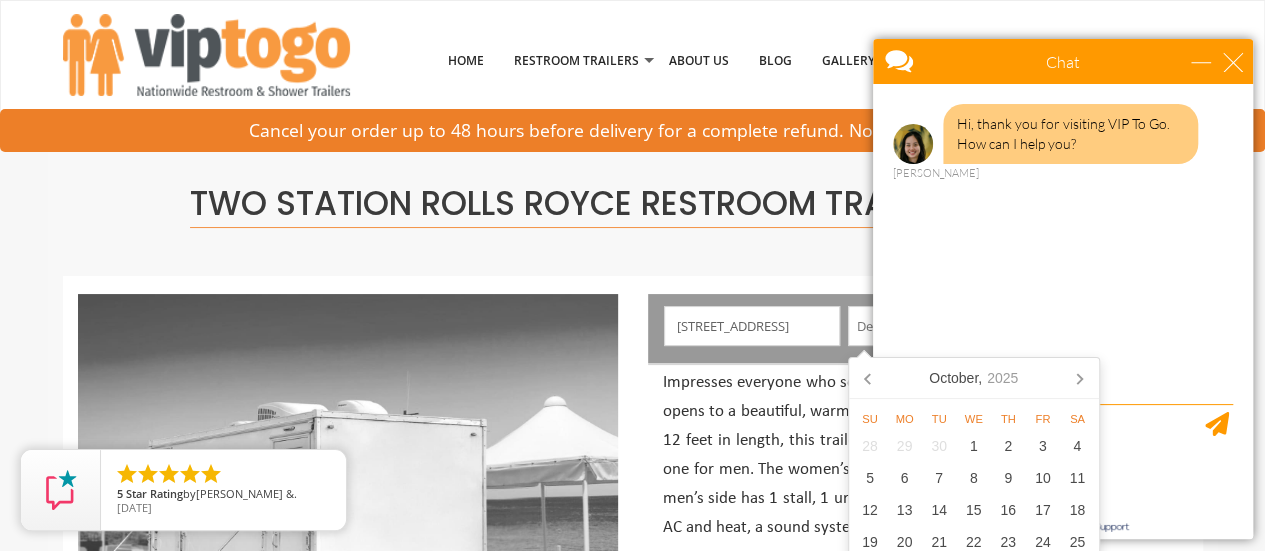 click 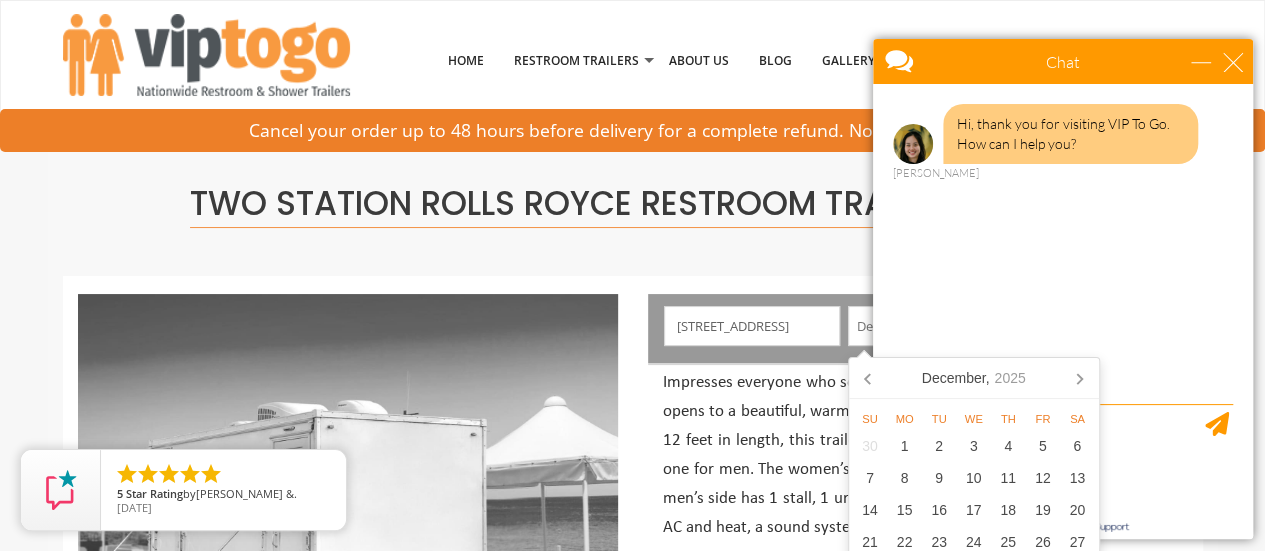 click 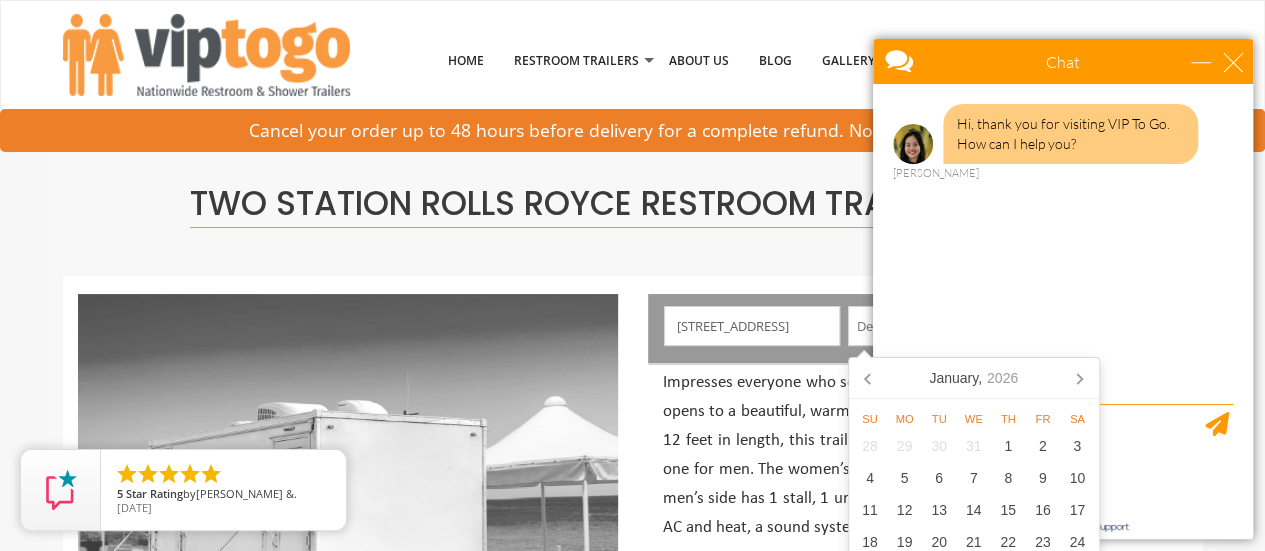 click 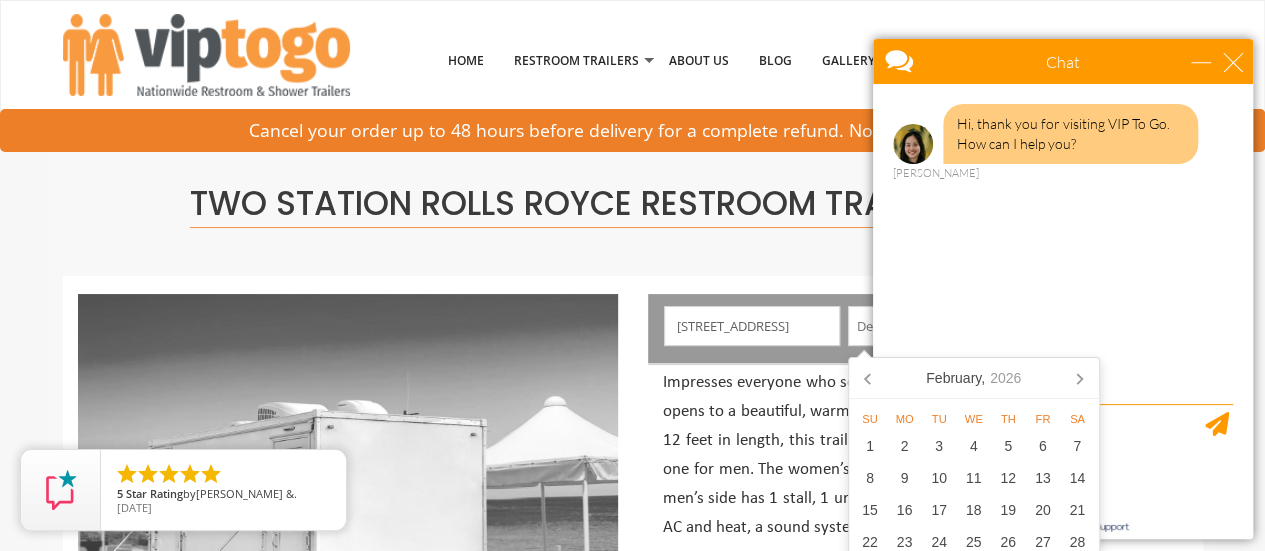 click 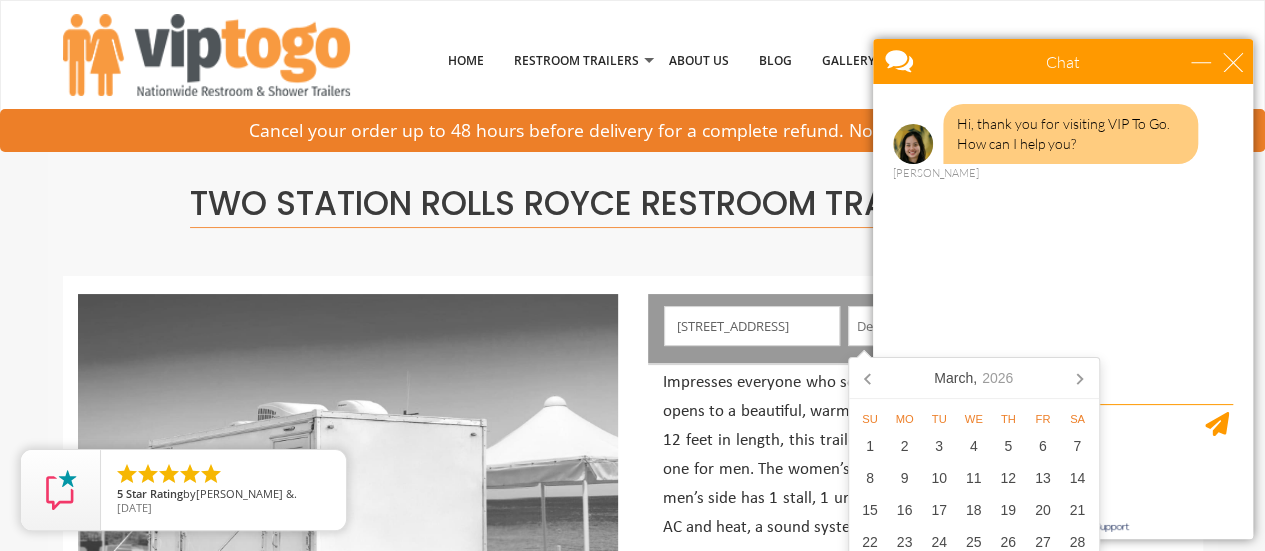 click 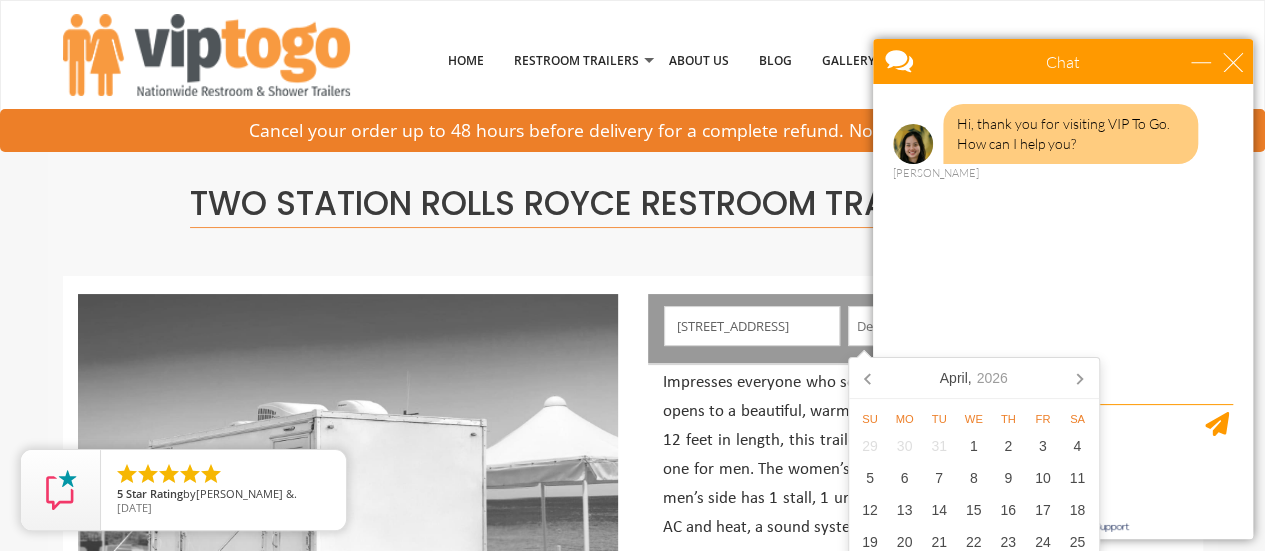click 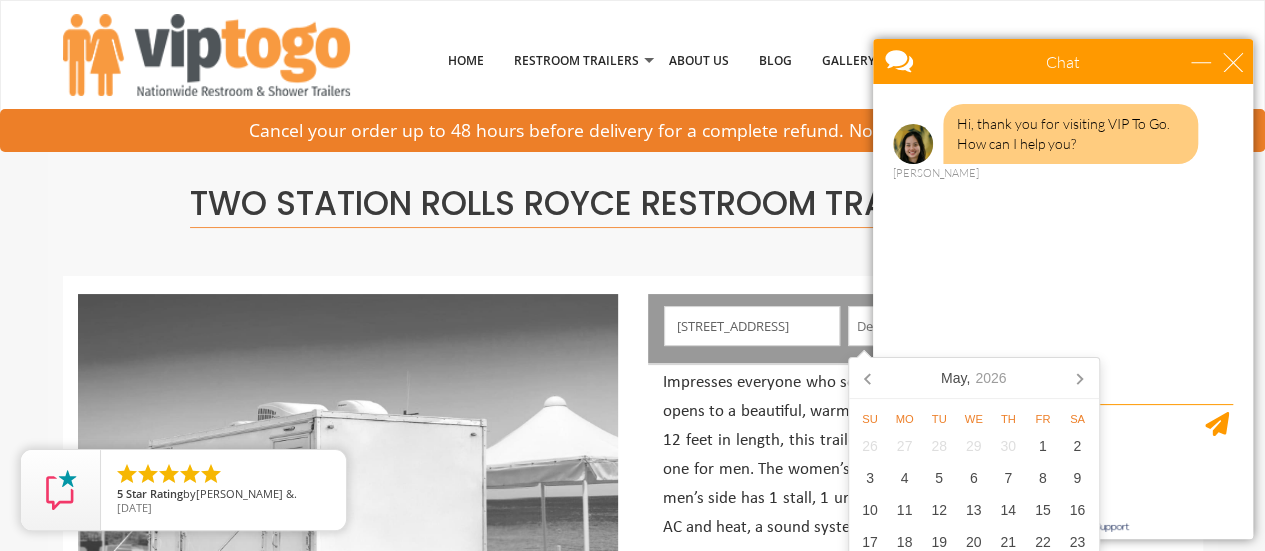 click 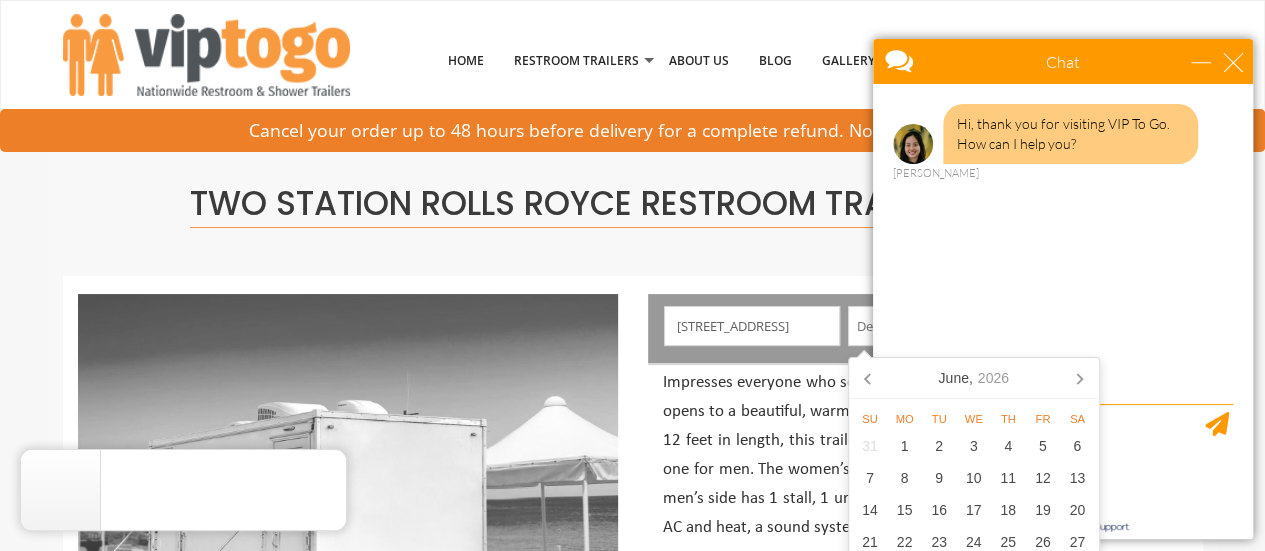 click 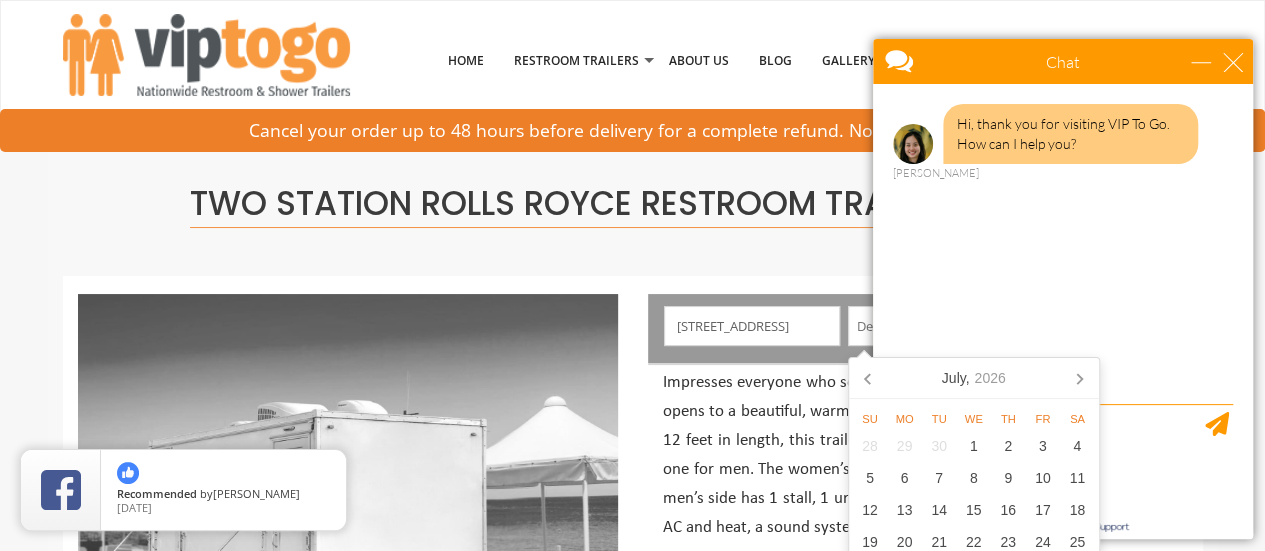 click 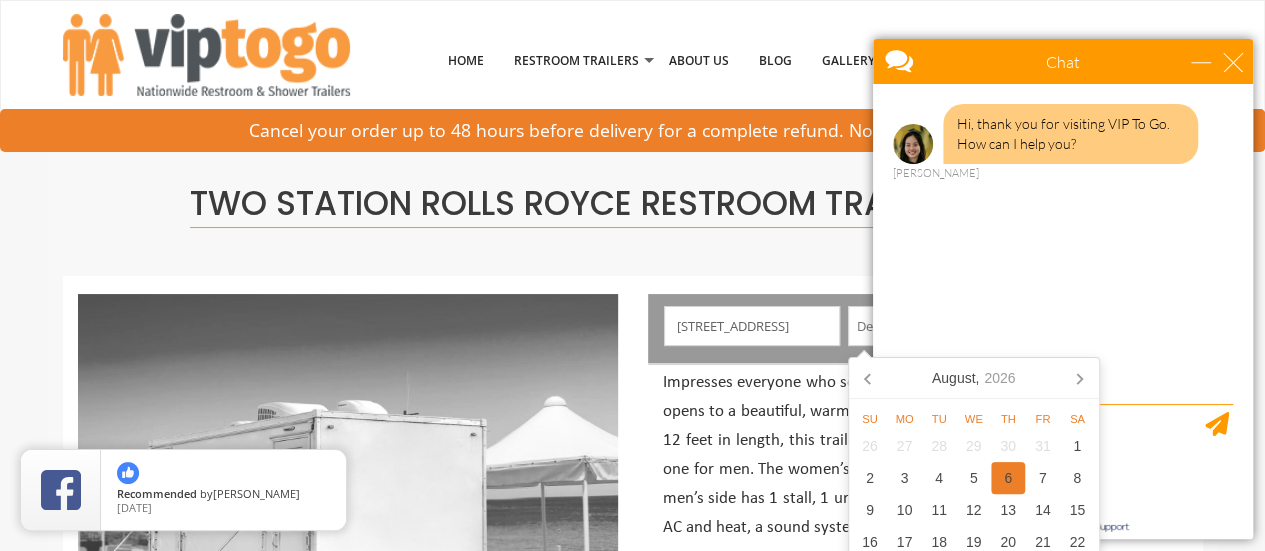 click on "6" at bounding box center (1008, 478) 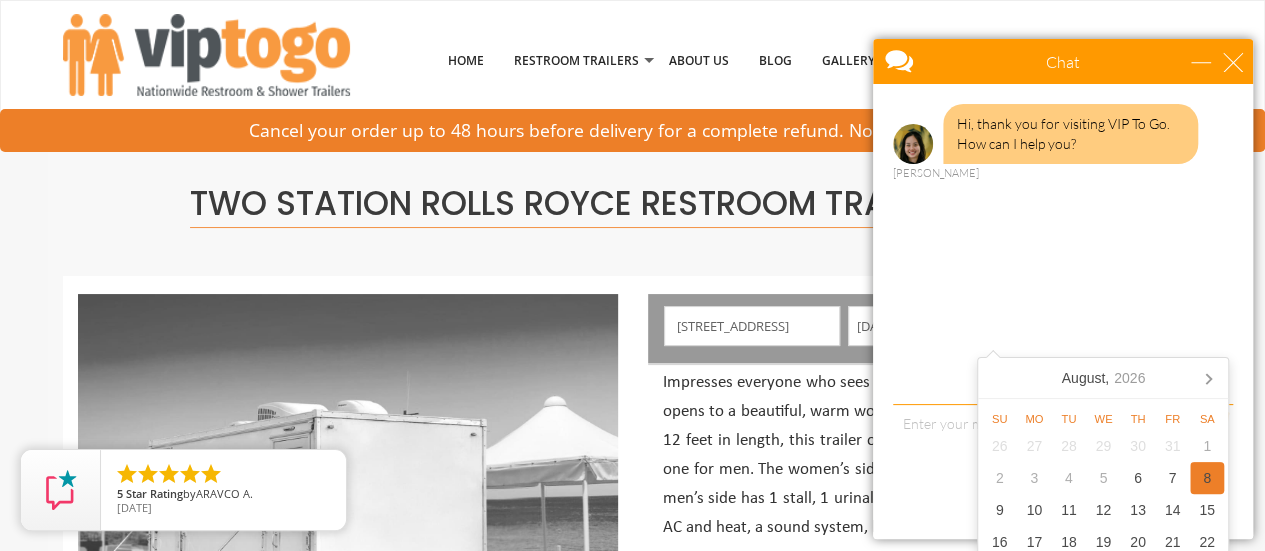 click on "8" at bounding box center [1207, 478] 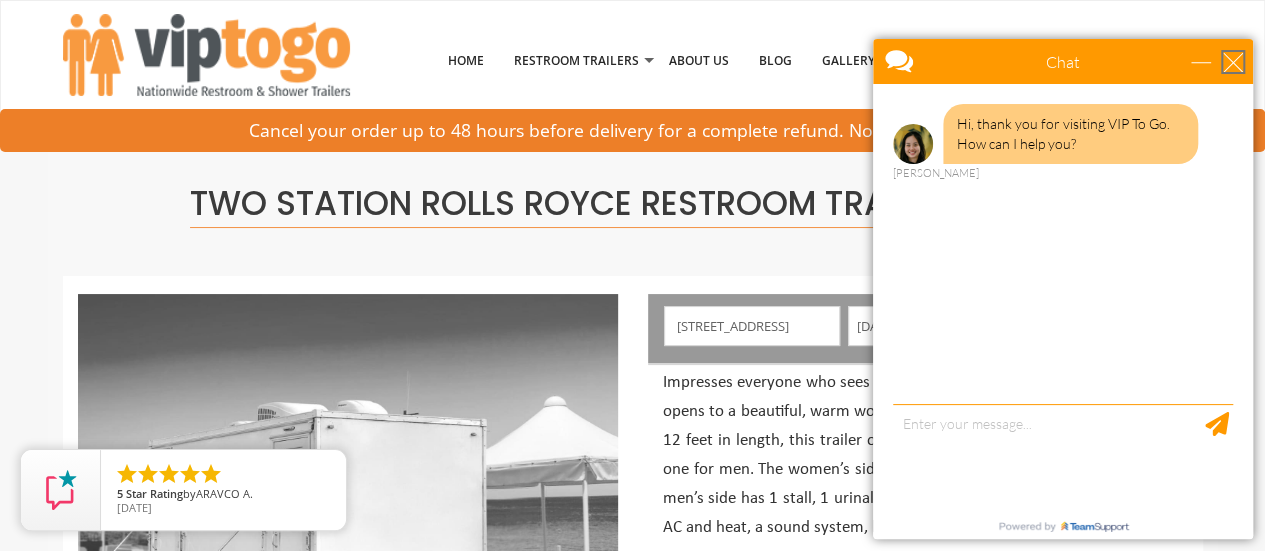 click at bounding box center (1233, 62) 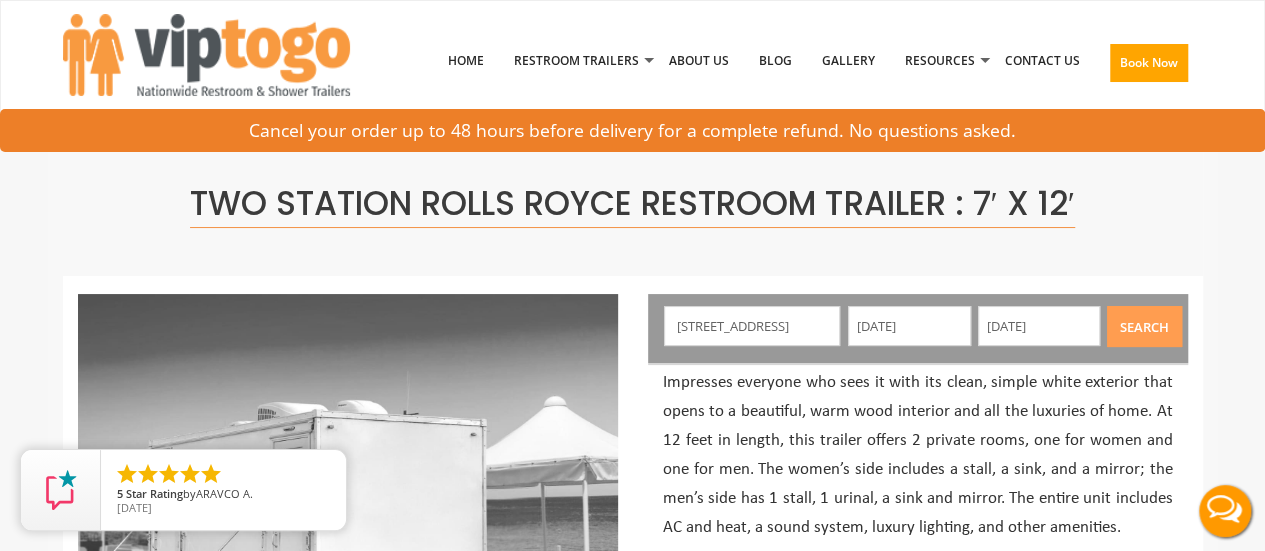 scroll, scrollTop: 0, scrollLeft: 0, axis: both 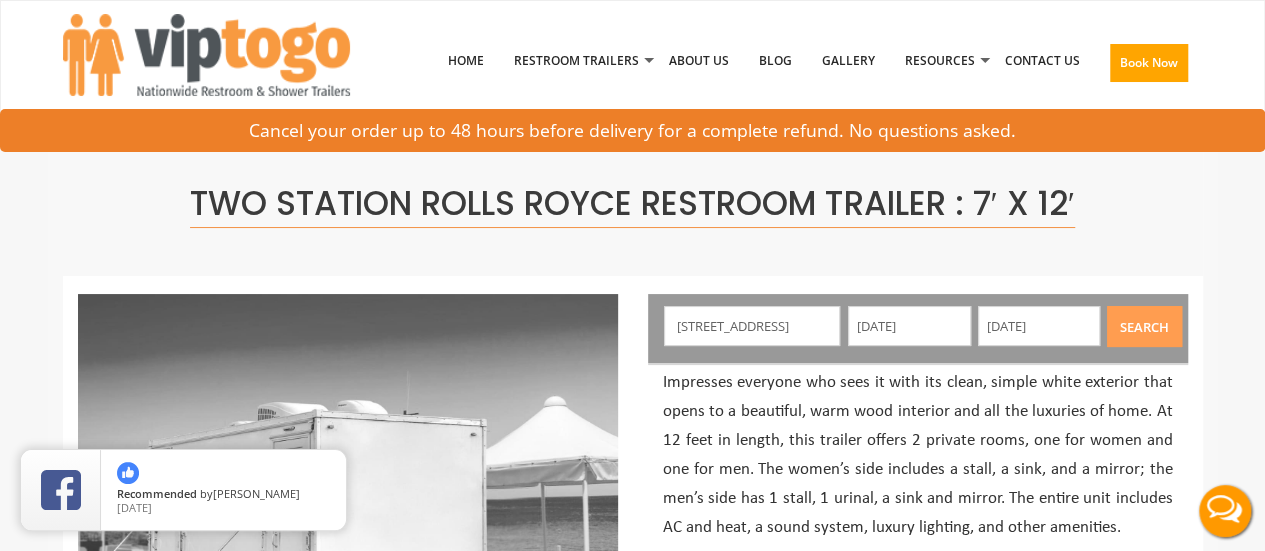 click on "Search" at bounding box center (1144, 326) 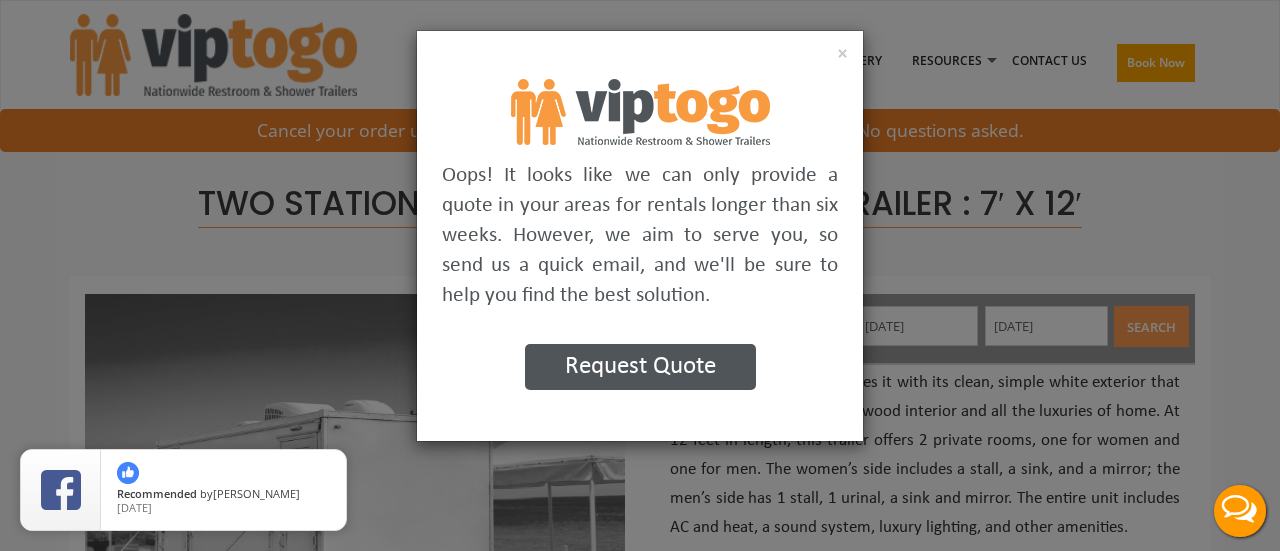 click on "Request Quote" at bounding box center (640, 367) 